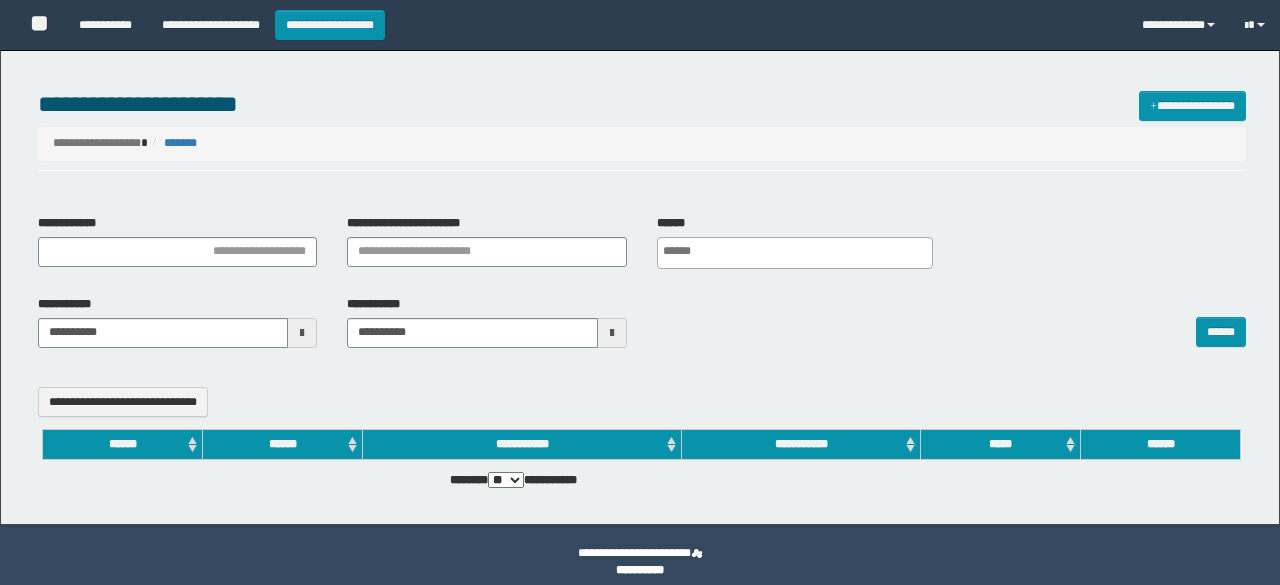 select 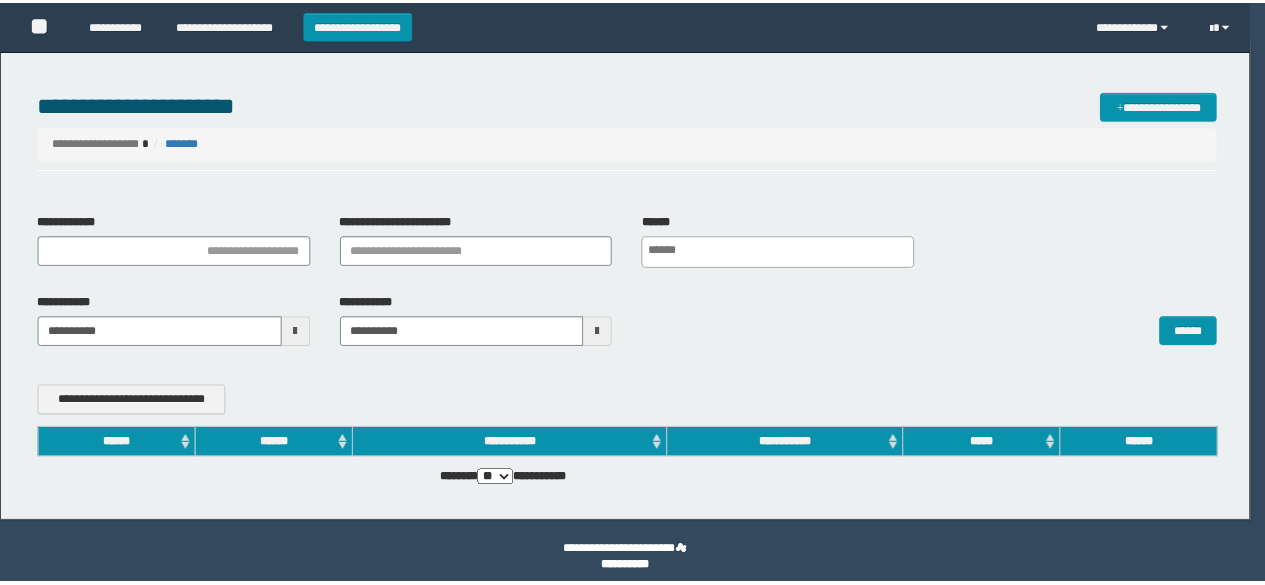scroll, scrollTop: 0, scrollLeft: 0, axis: both 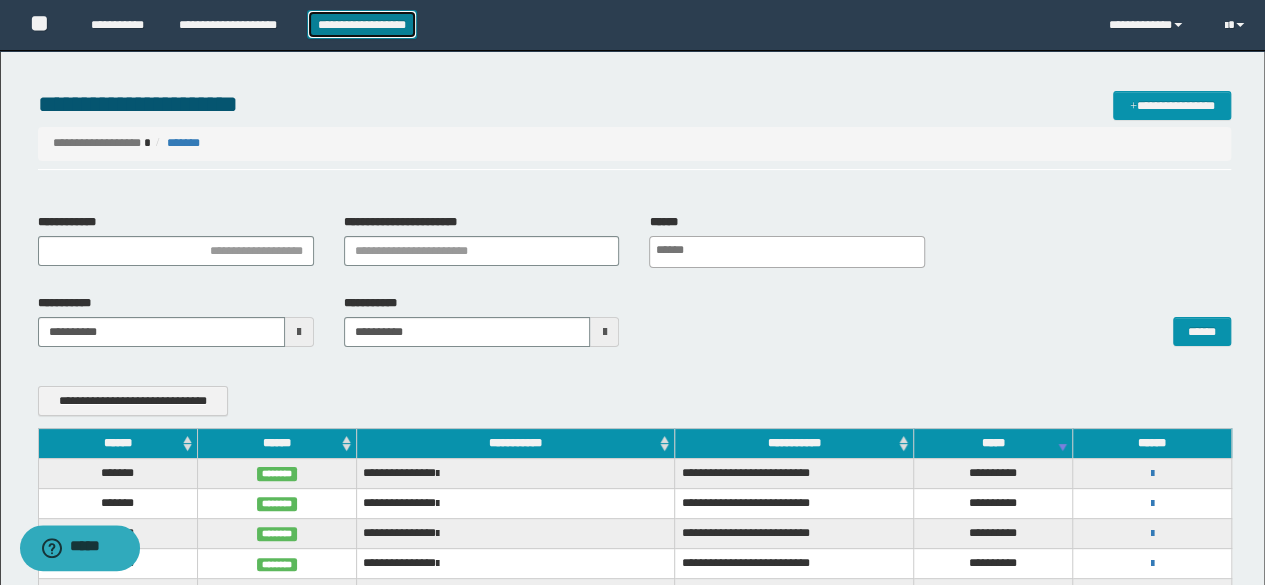 click on "**********" at bounding box center (362, 24) 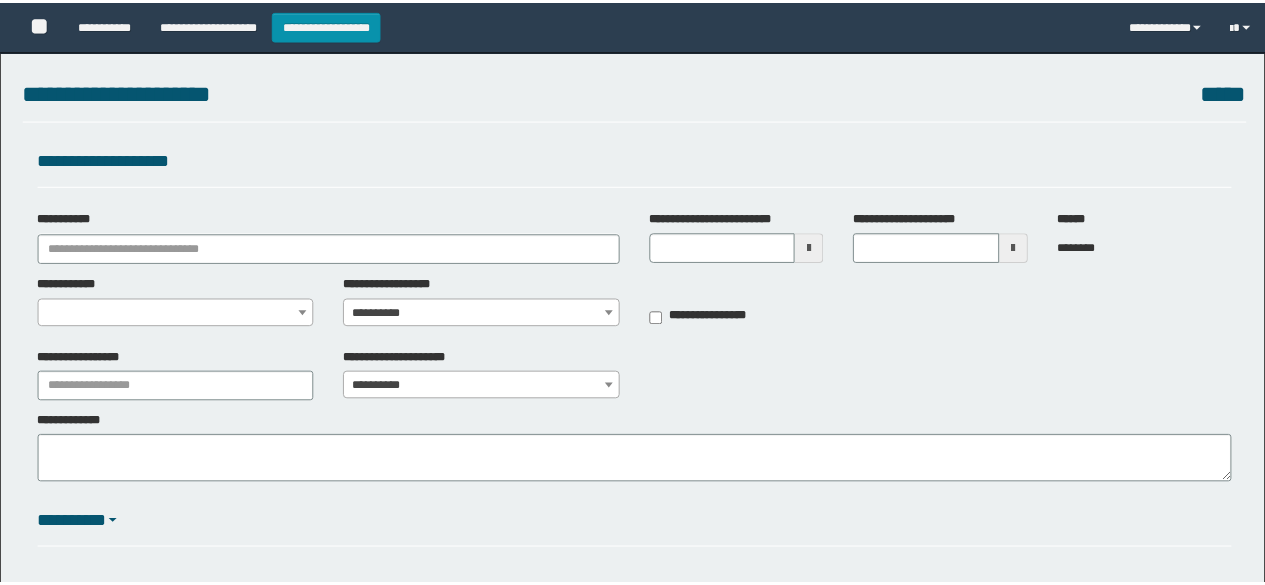 scroll, scrollTop: 0, scrollLeft: 0, axis: both 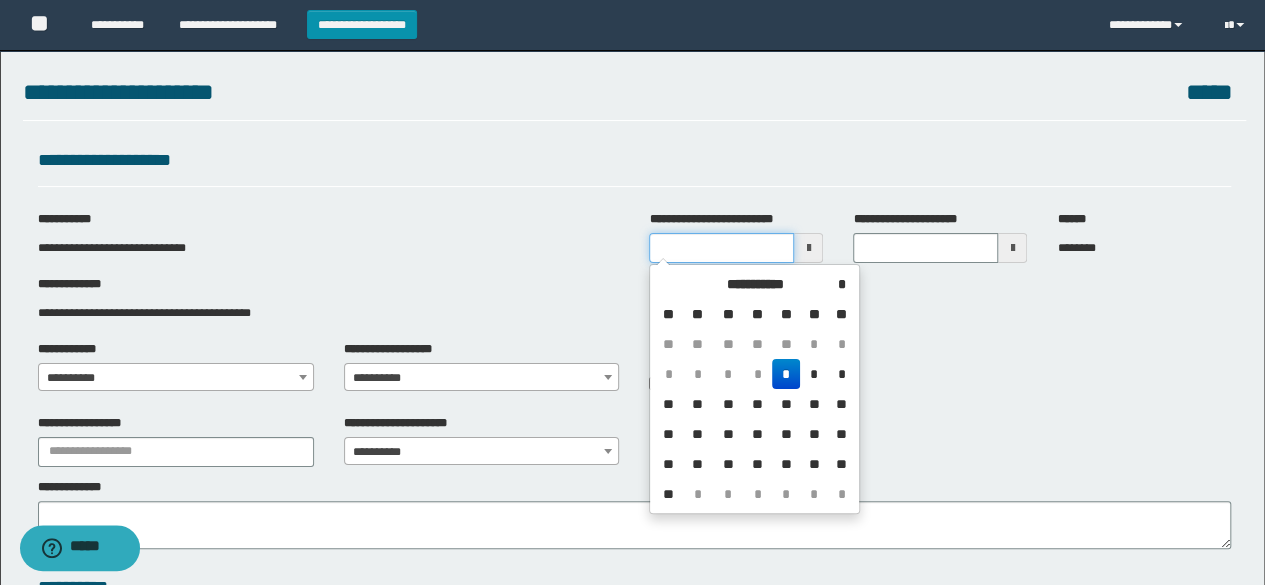 click on "**********" at bounding box center (721, 248) 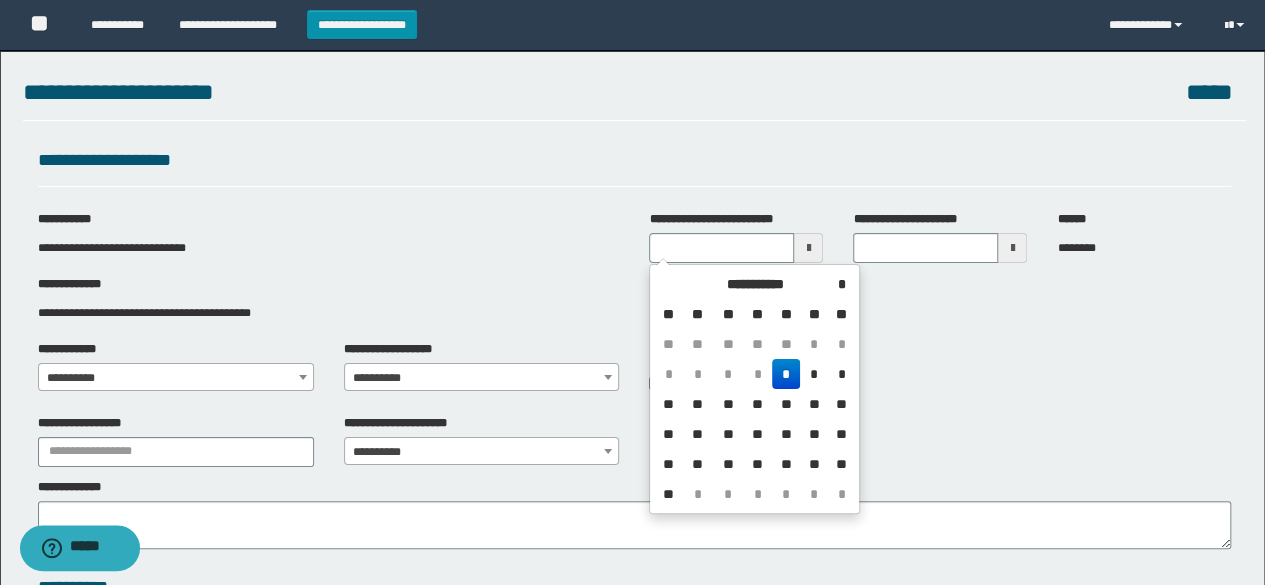 click on "*" at bounding box center [786, 374] 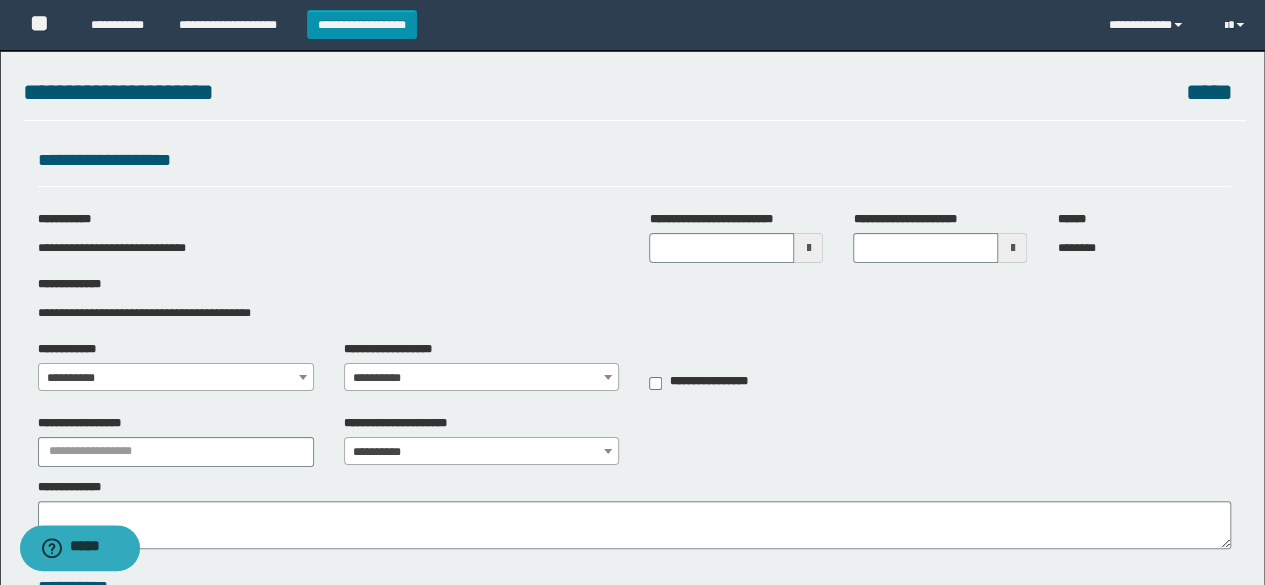click at bounding box center (808, 248) 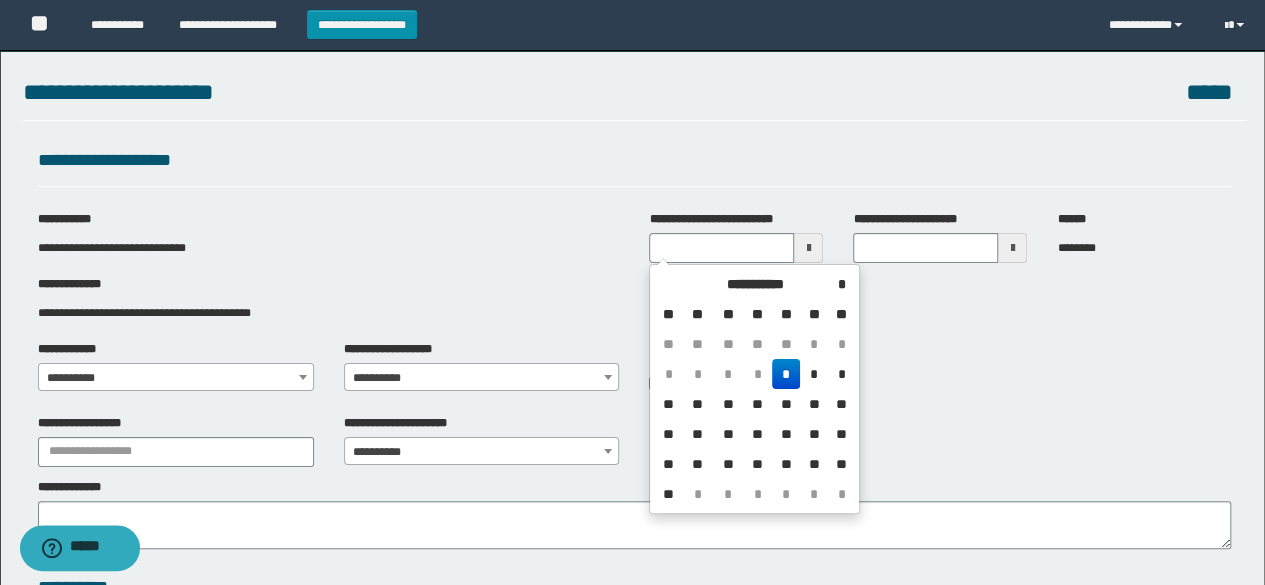 click on "*" at bounding box center (758, 374) 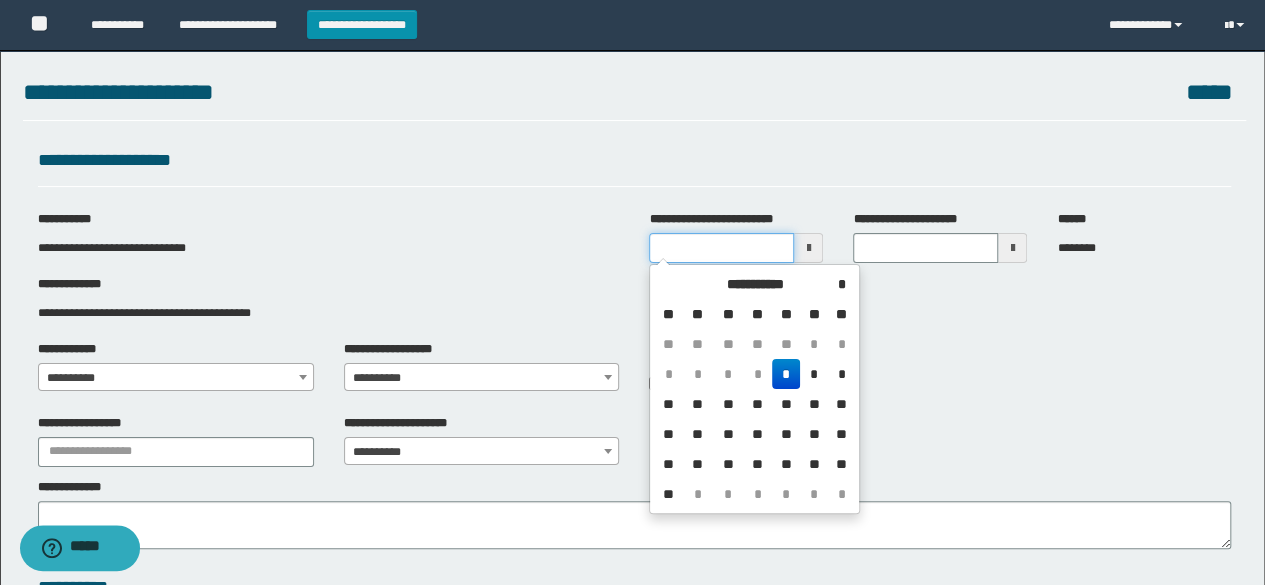 click on "**********" at bounding box center (721, 248) 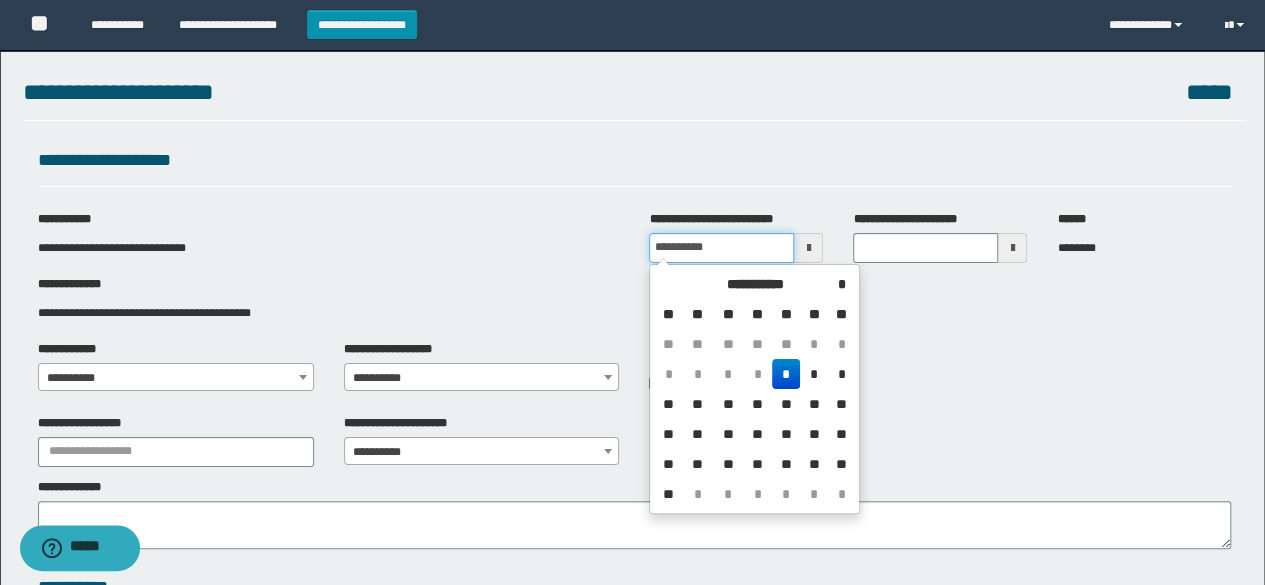 type on "**********" 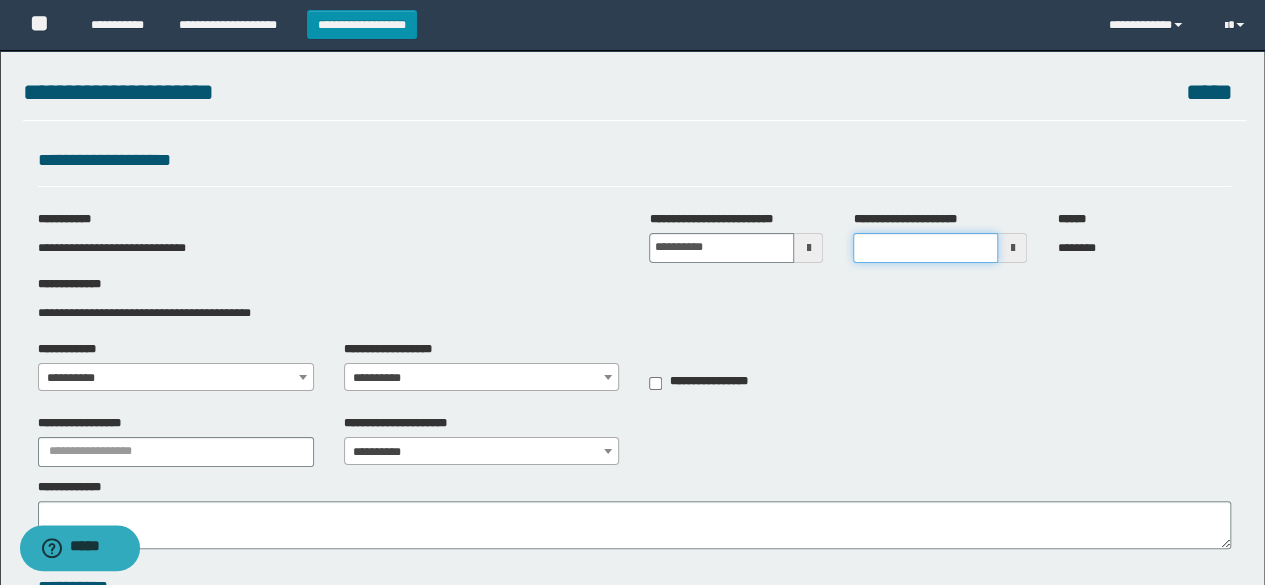 click on "**********" at bounding box center [925, 248] 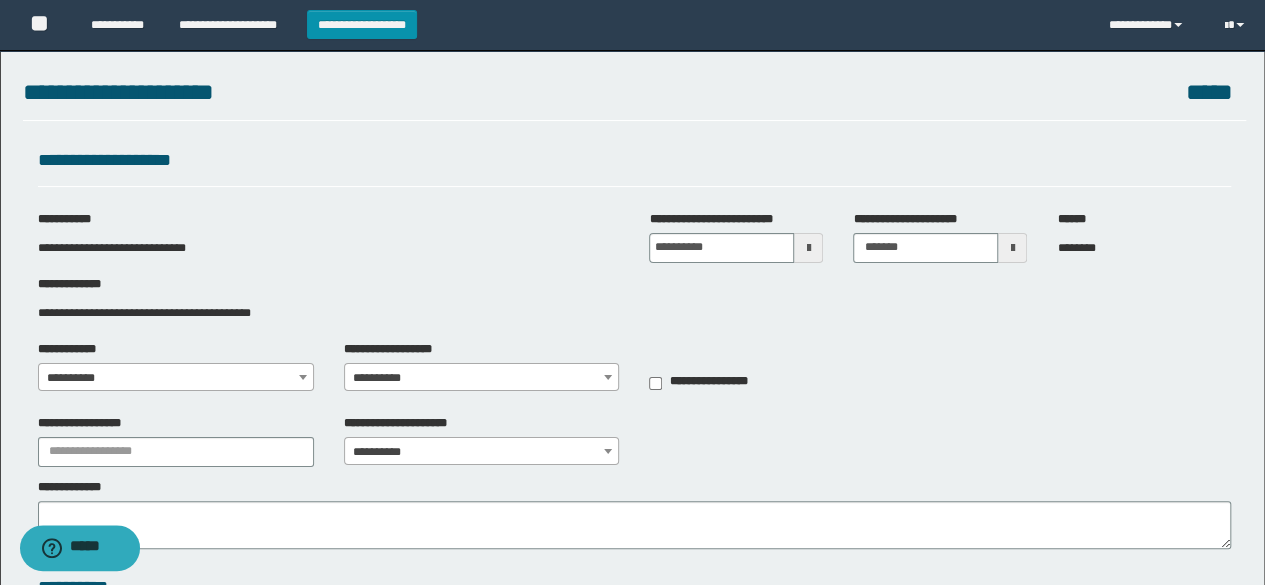 drag, startPoint x: 240, startPoint y: 398, endPoint x: 240, endPoint y: 387, distance: 11 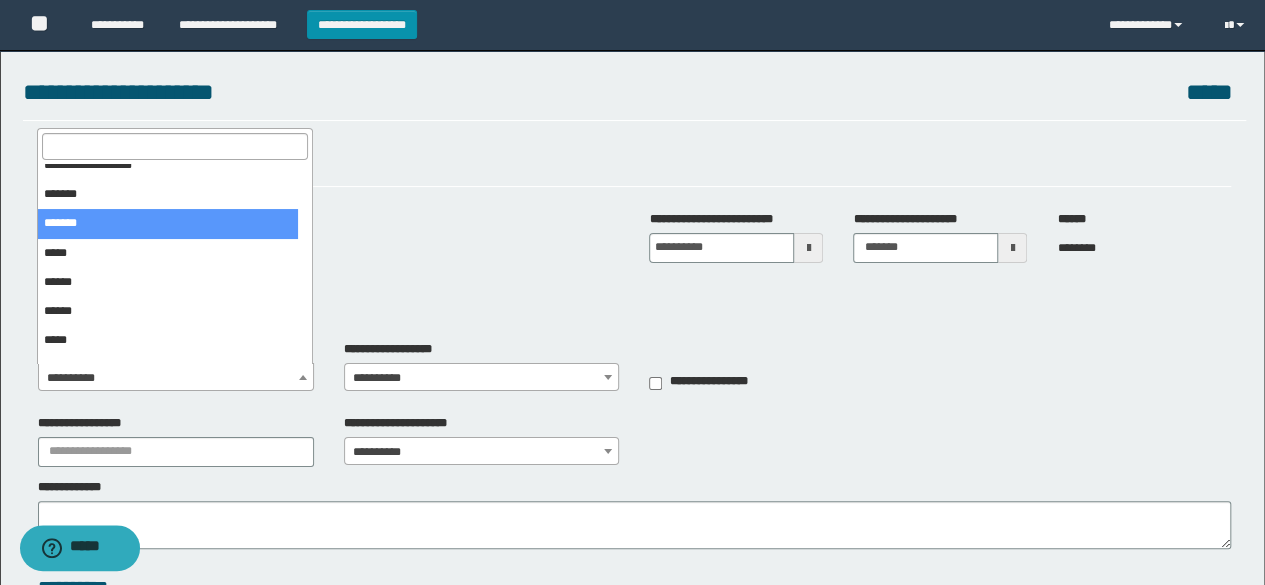 scroll, scrollTop: 0, scrollLeft: 0, axis: both 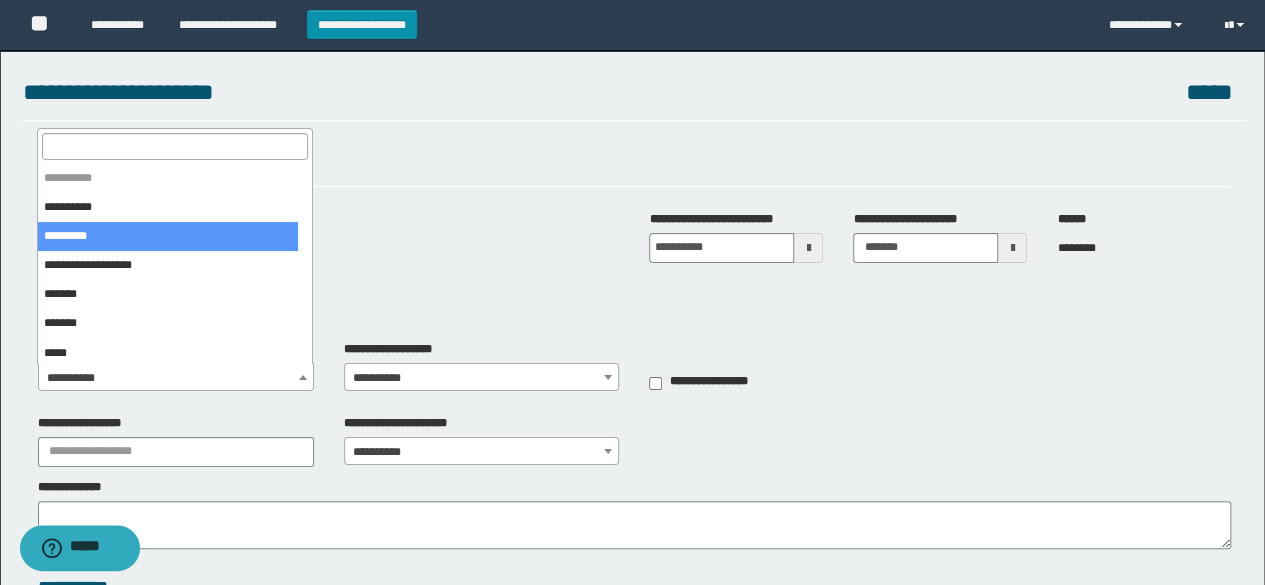 drag, startPoint x: 142, startPoint y: 229, endPoint x: 217, endPoint y: 355, distance: 146.63219 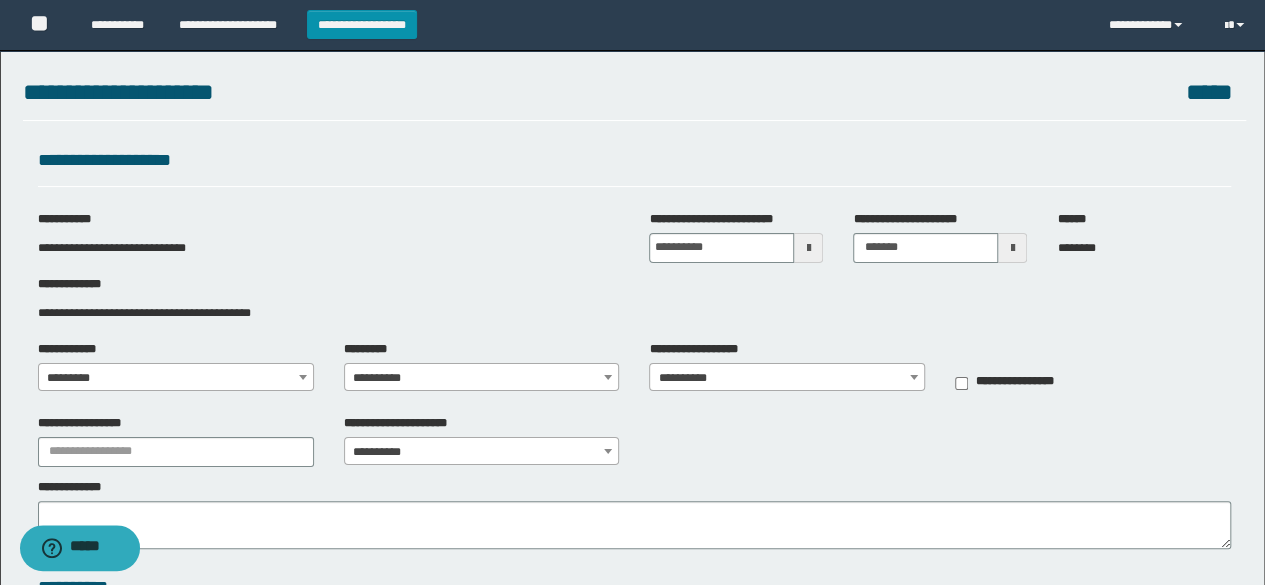 click on "**********" at bounding box center (482, 378) 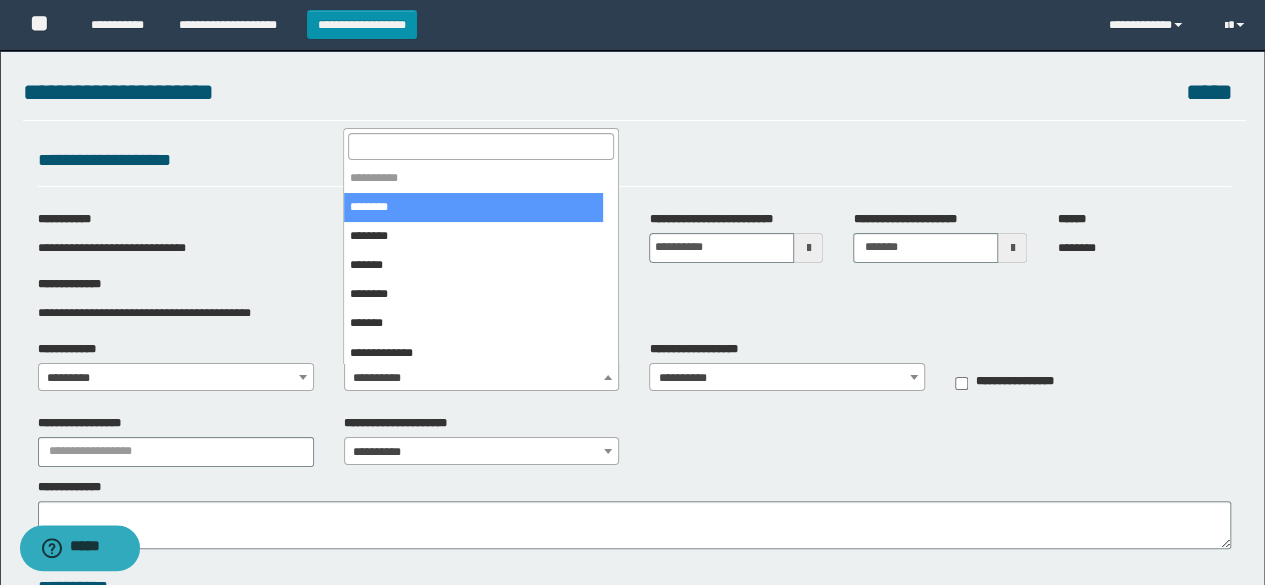 select on "***" 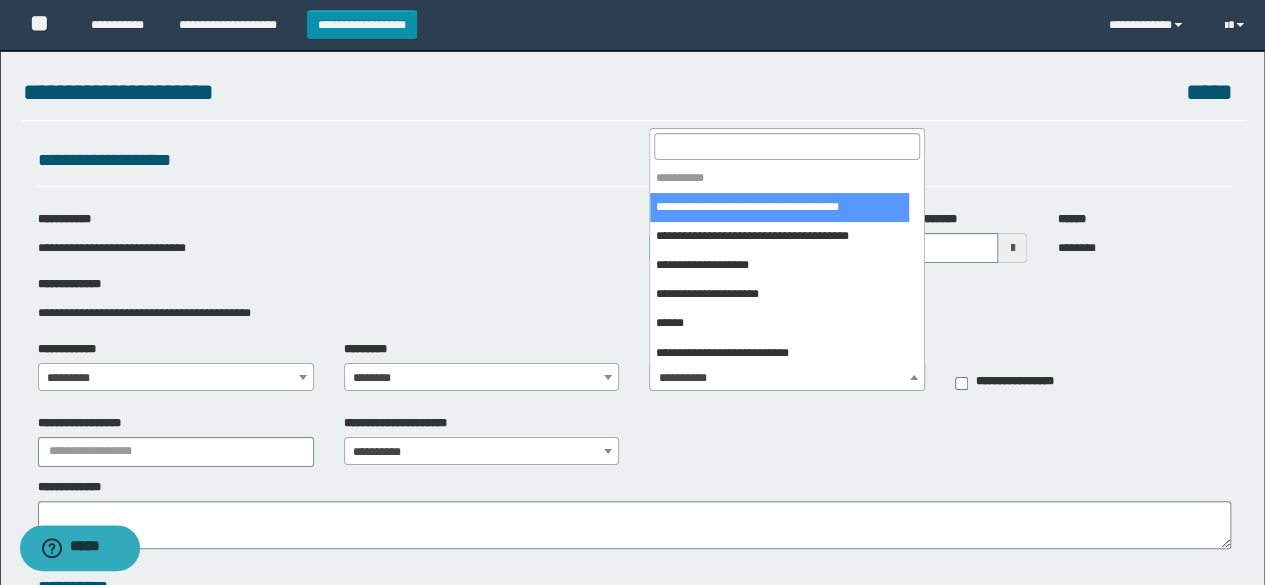 click on "**********" at bounding box center (787, 378) 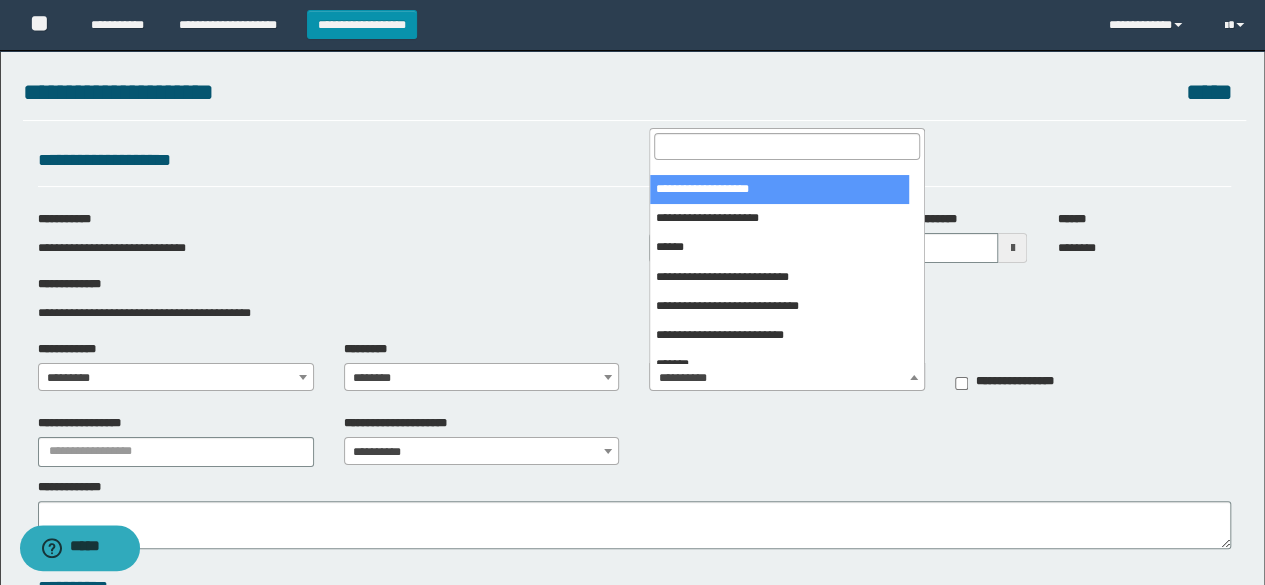 scroll, scrollTop: 100, scrollLeft: 0, axis: vertical 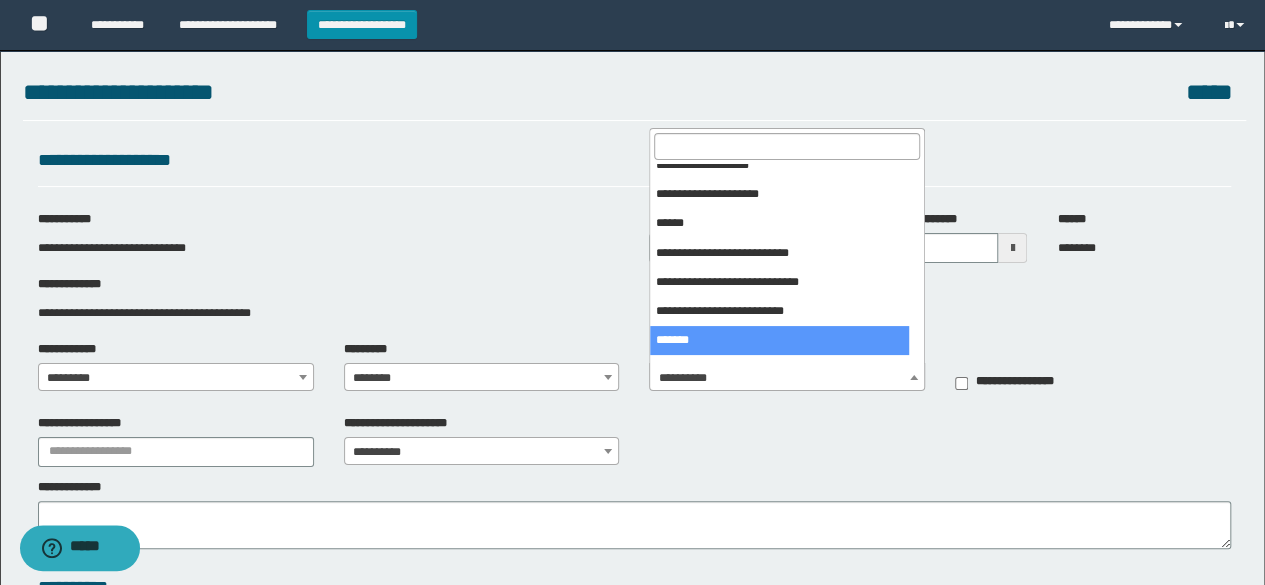 select on "***" 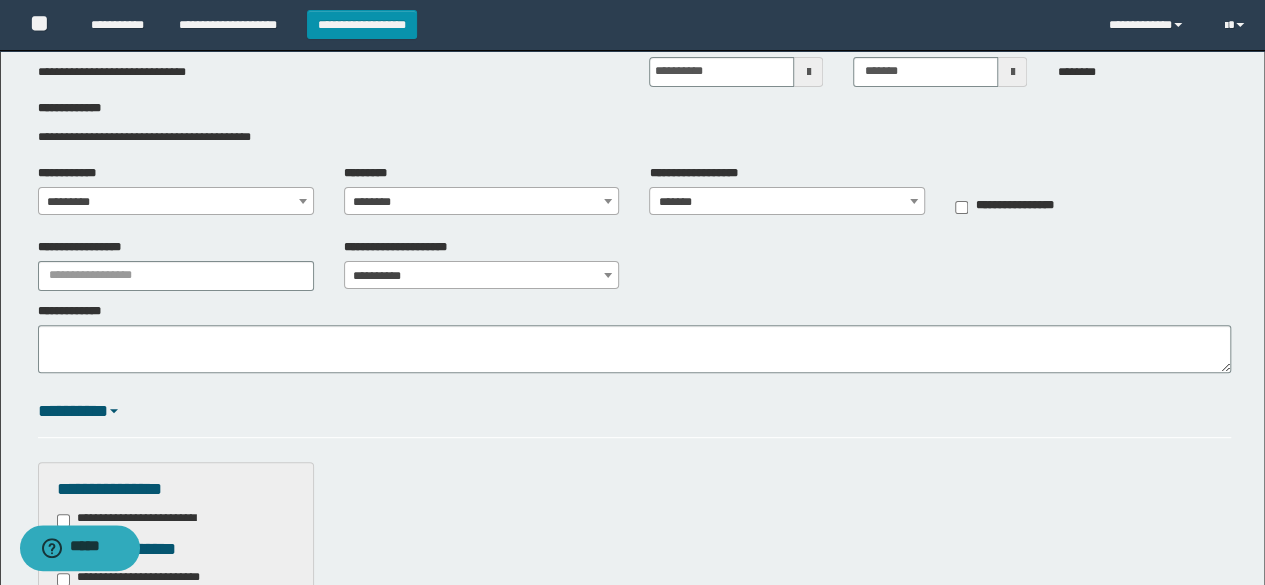 scroll, scrollTop: 500, scrollLeft: 0, axis: vertical 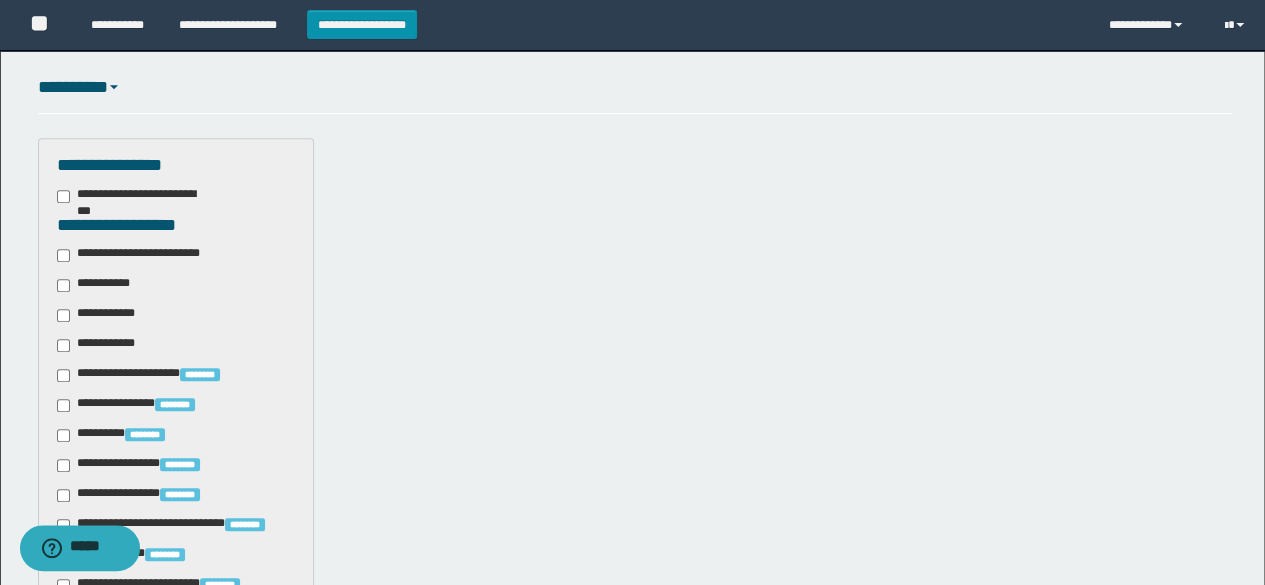 click on "**********" at bounding box center (143, 255) 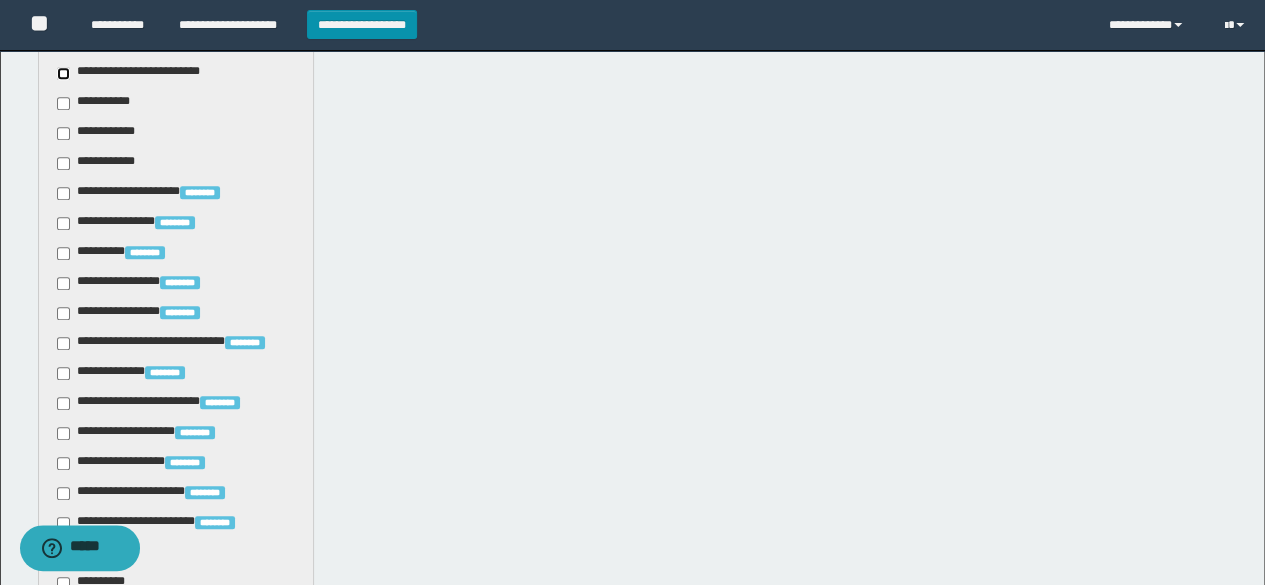 scroll, scrollTop: 900, scrollLeft: 0, axis: vertical 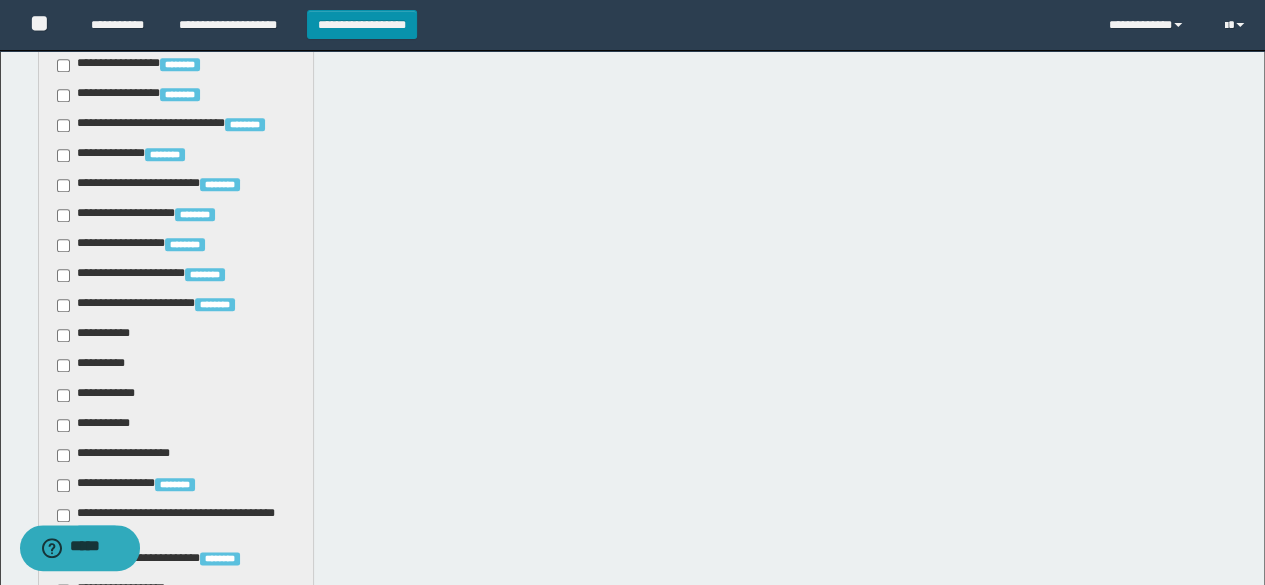click on "**********" at bounding box center (97, 365) 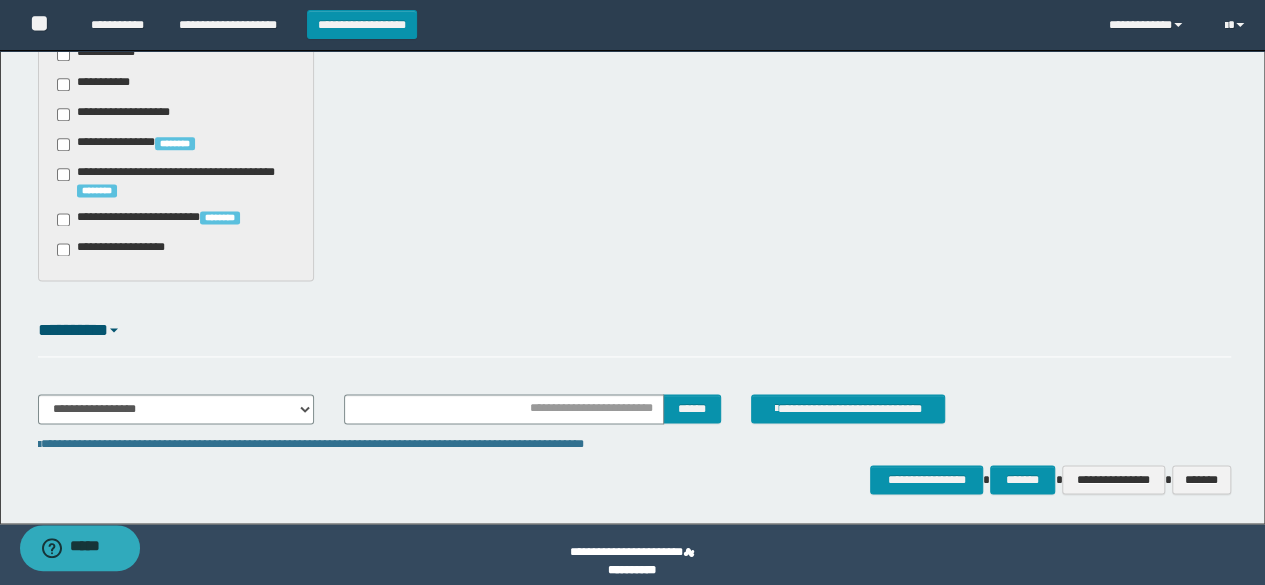 scroll, scrollTop: 1254, scrollLeft: 0, axis: vertical 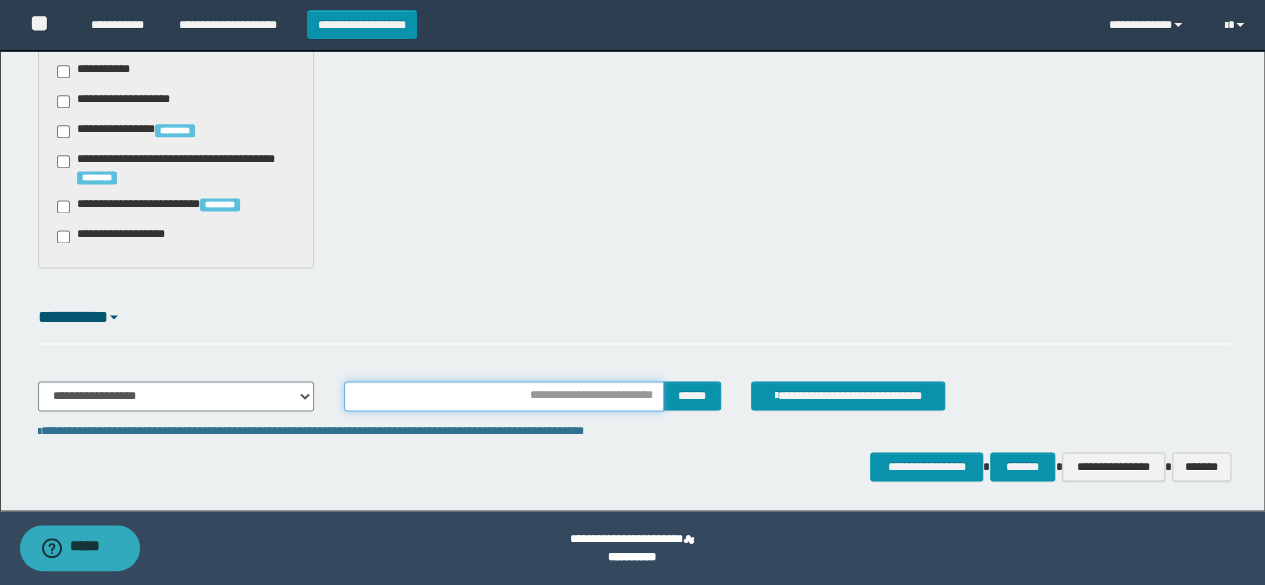 click at bounding box center [504, 396] 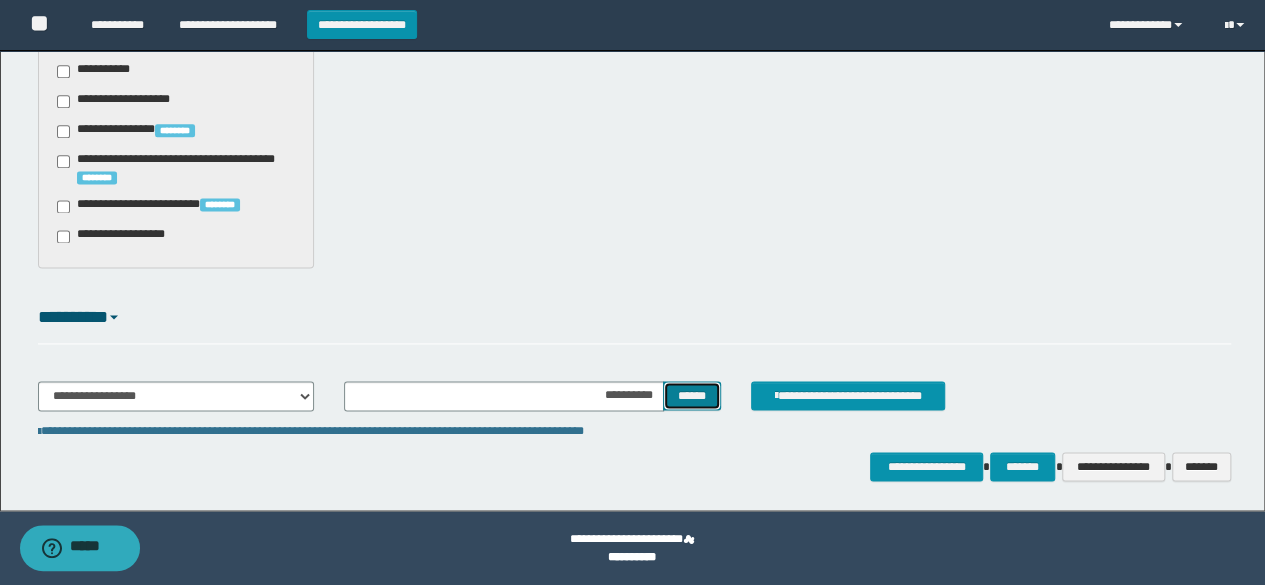 click on "******" at bounding box center (692, 395) 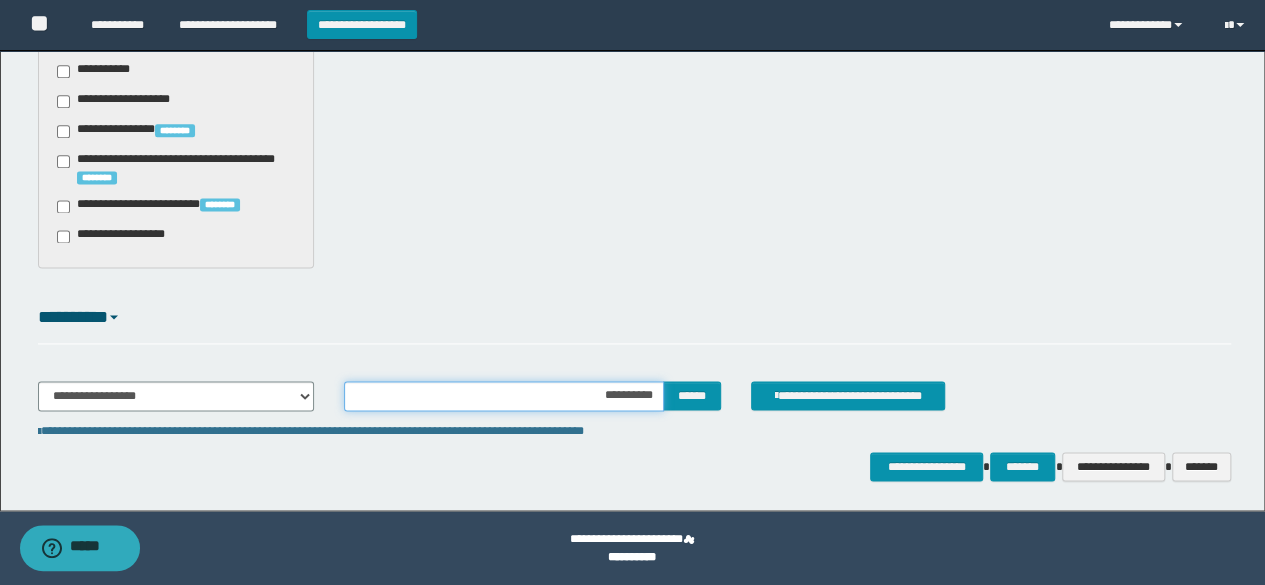 drag, startPoint x: 587, startPoint y: 388, endPoint x: 651, endPoint y: 398, distance: 64.77654 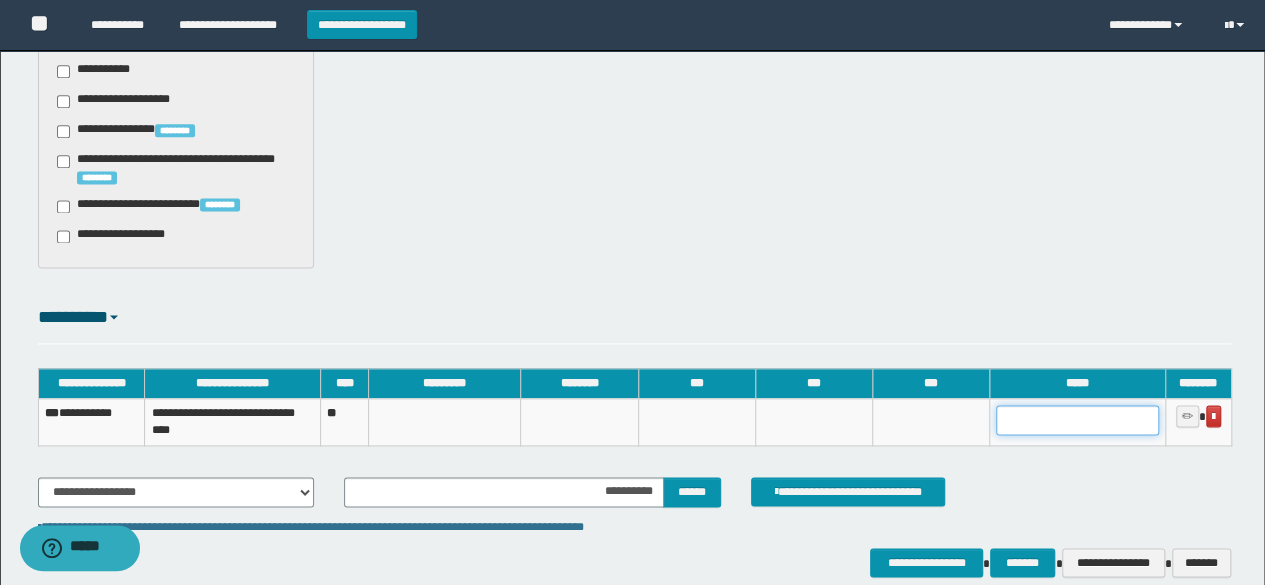 click at bounding box center [1077, 420] 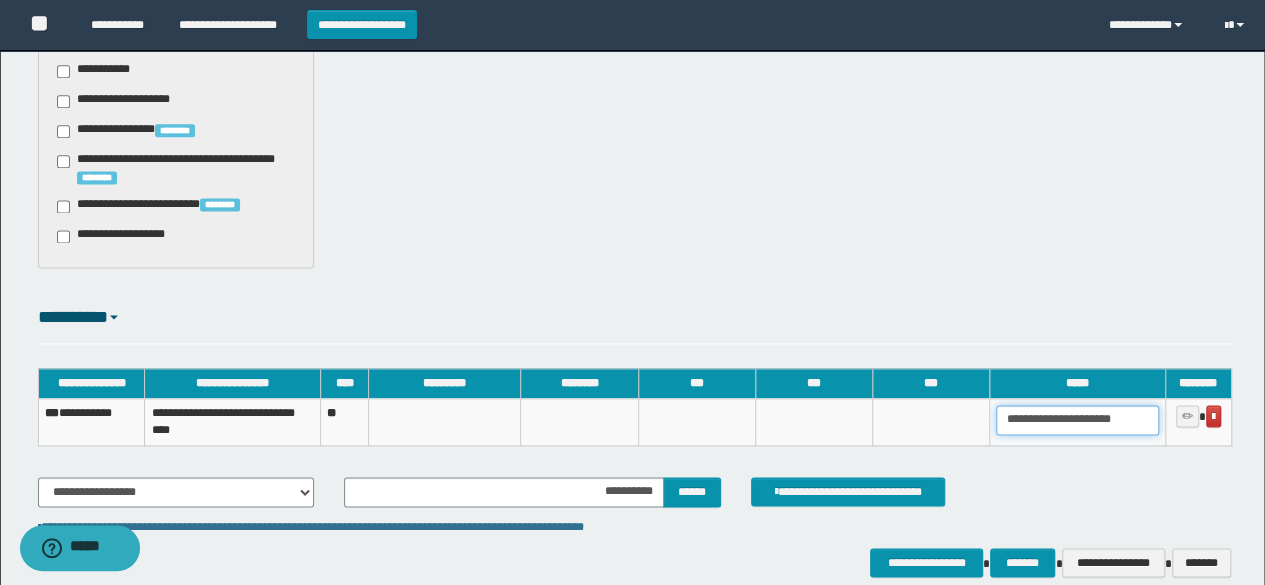 scroll, scrollTop: 0, scrollLeft: 0, axis: both 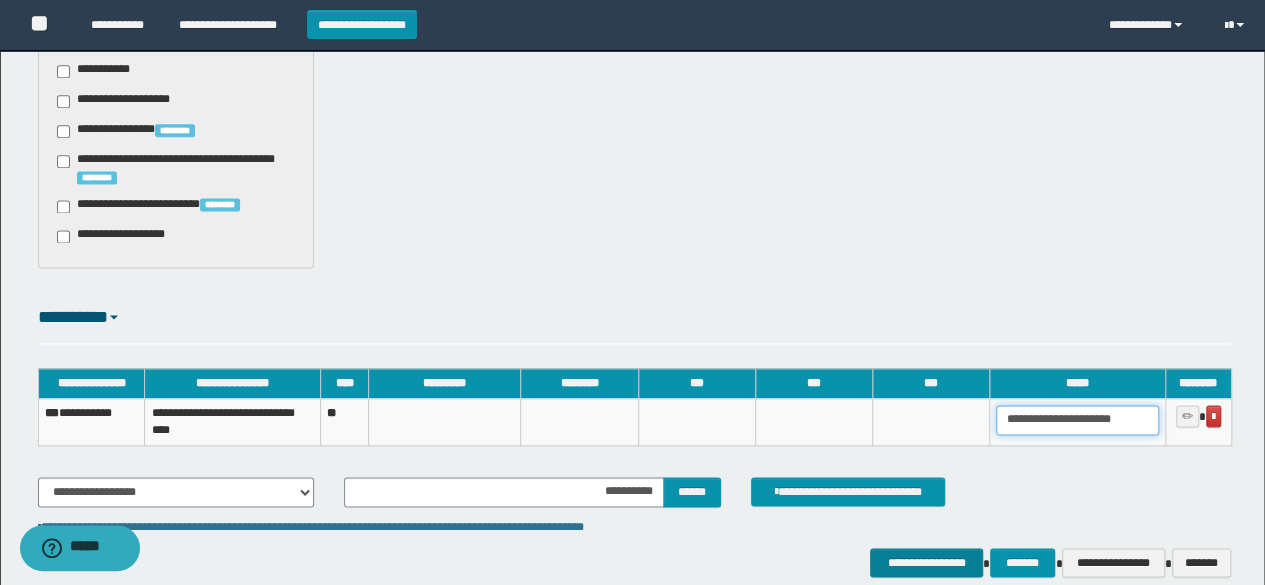 type on "**********" 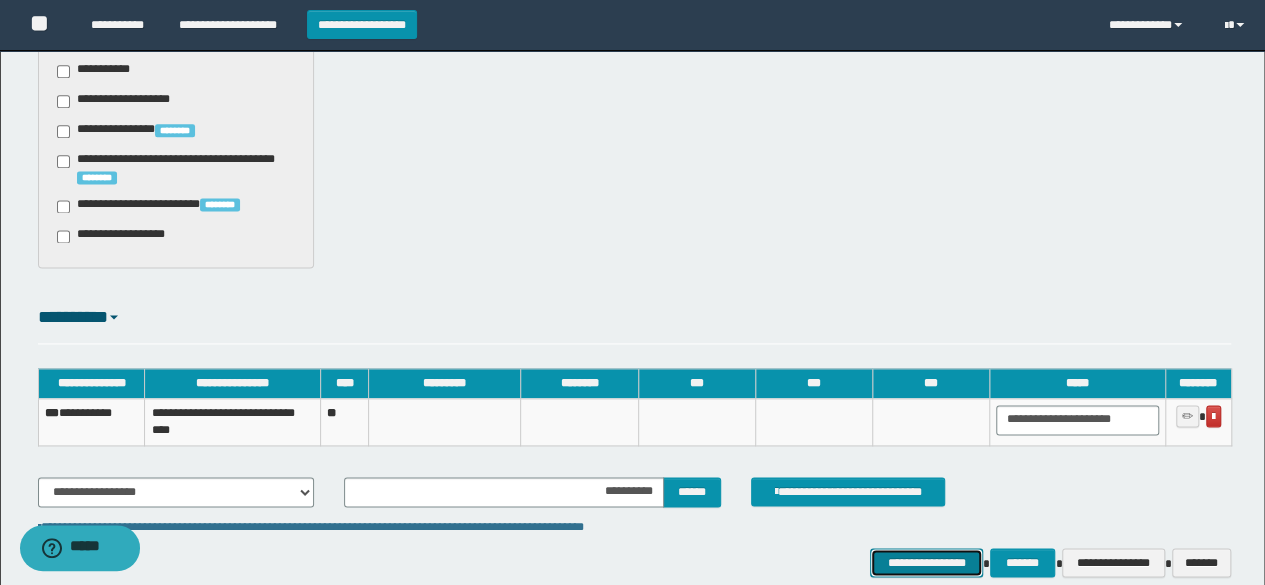 click on "**********" at bounding box center (926, 562) 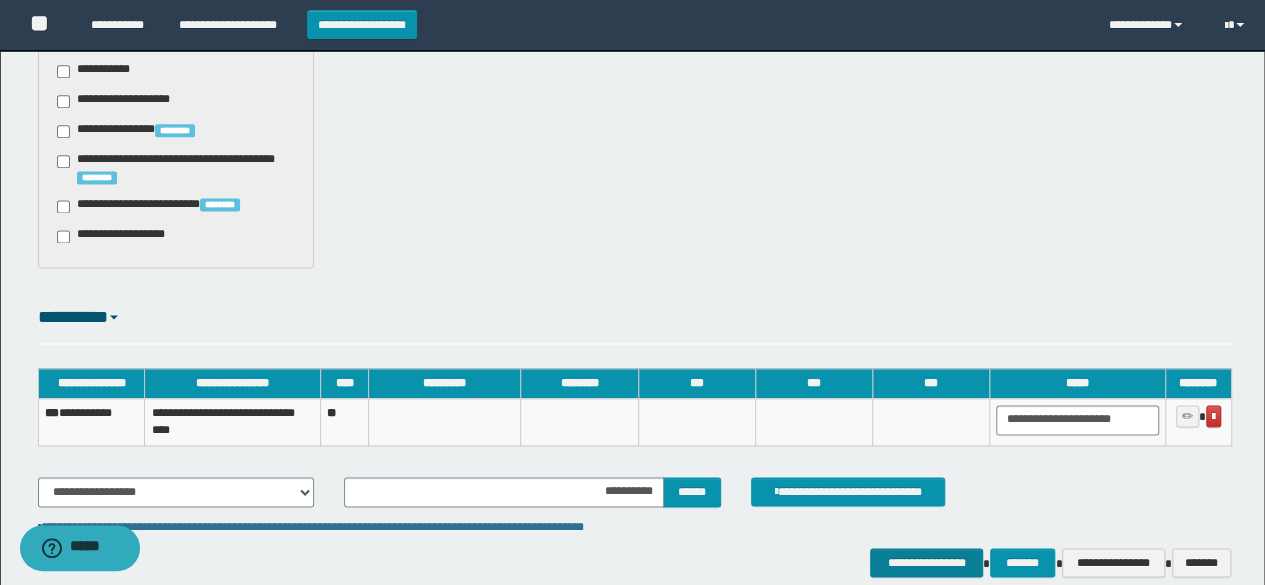 scroll, scrollTop: 0, scrollLeft: 0, axis: both 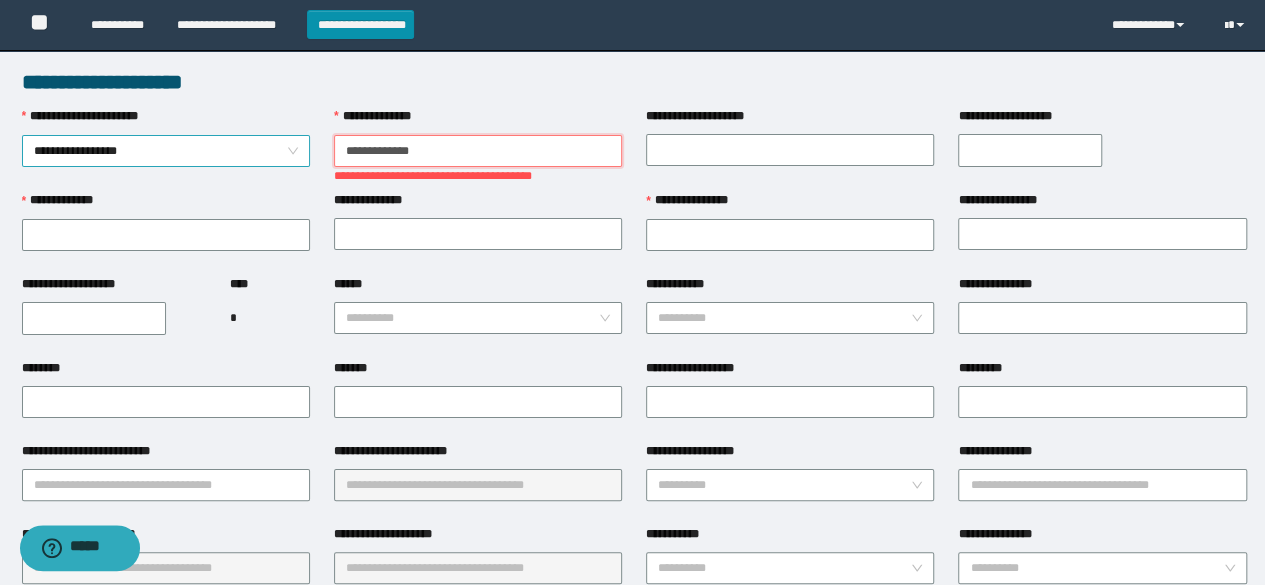 drag, startPoint x: 440, startPoint y: 146, endPoint x: 241, endPoint y: 133, distance: 199.42416 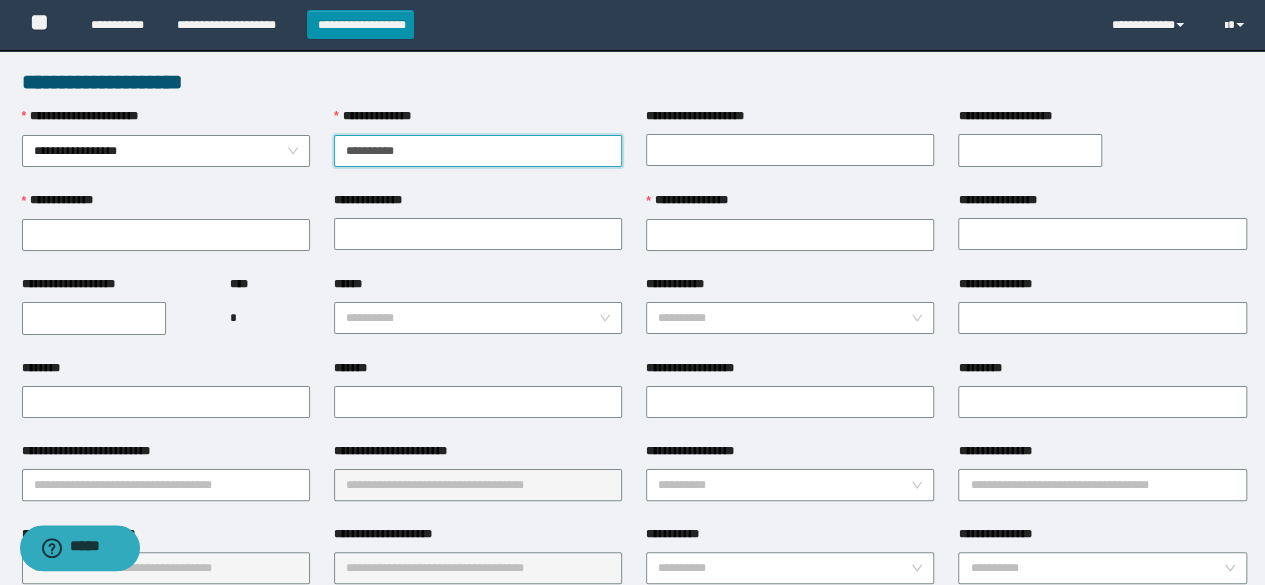 type on "**********" 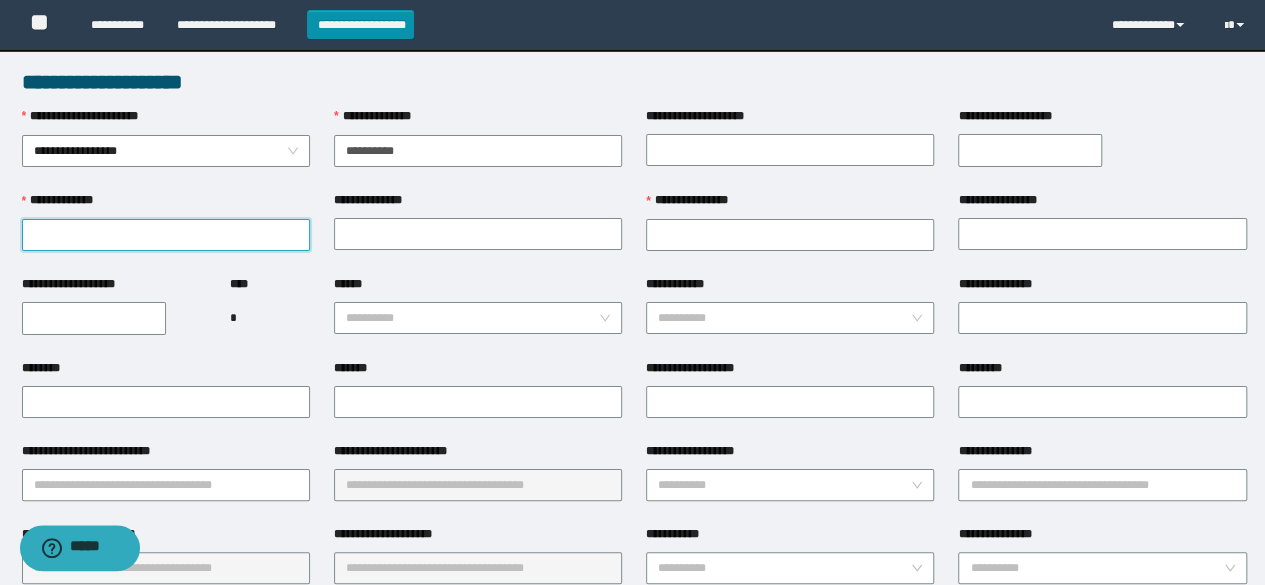 click on "**********" at bounding box center (166, 235) 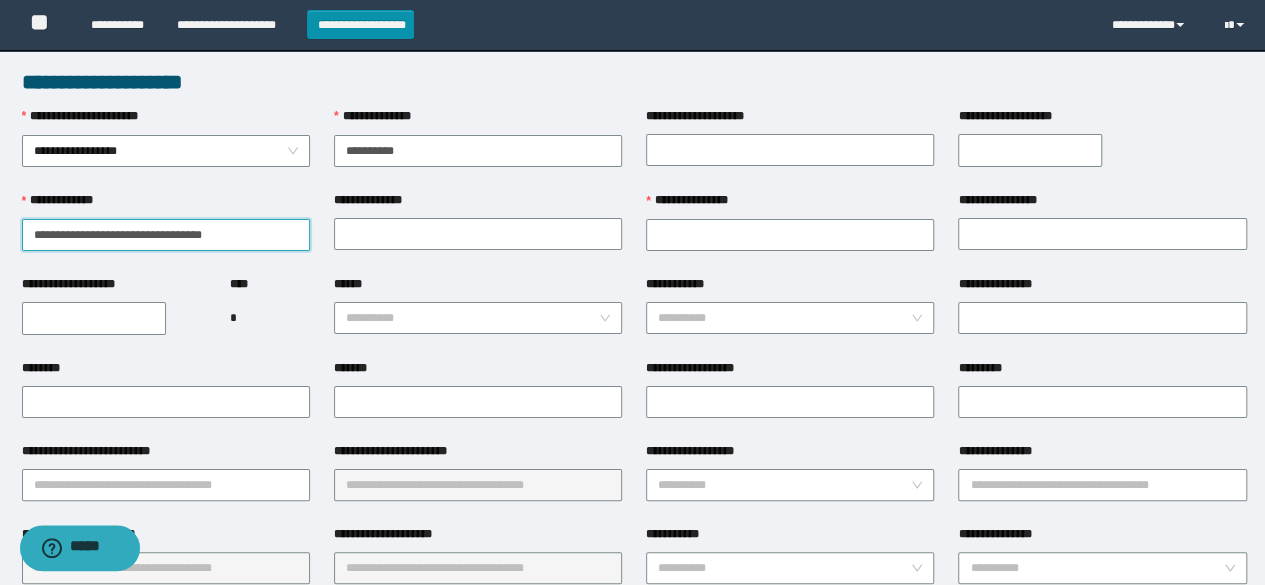 drag, startPoint x: 161, startPoint y: 233, endPoint x: 330, endPoint y: 215, distance: 169.95587 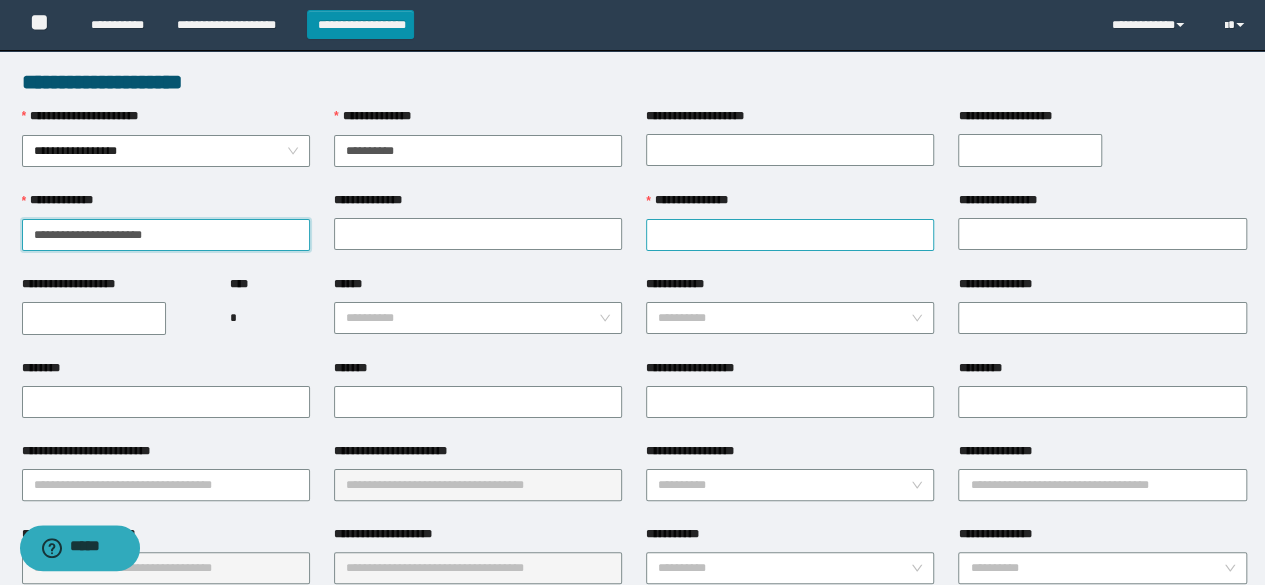 type on "**********" 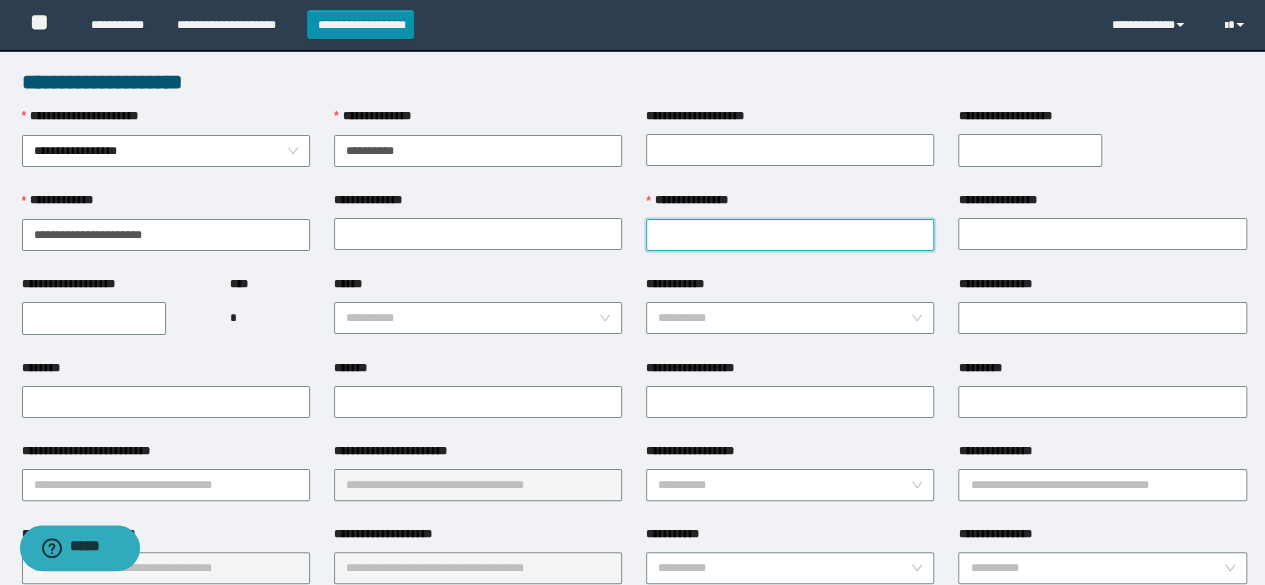click on "**********" at bounding box center [790, 235] 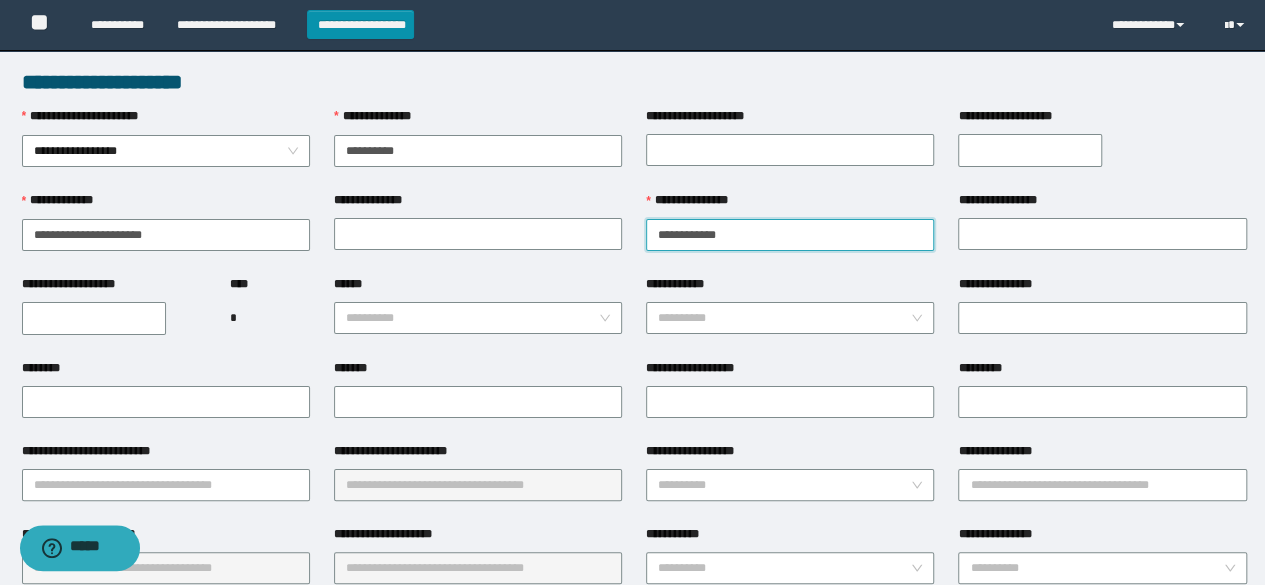 type on "**********" 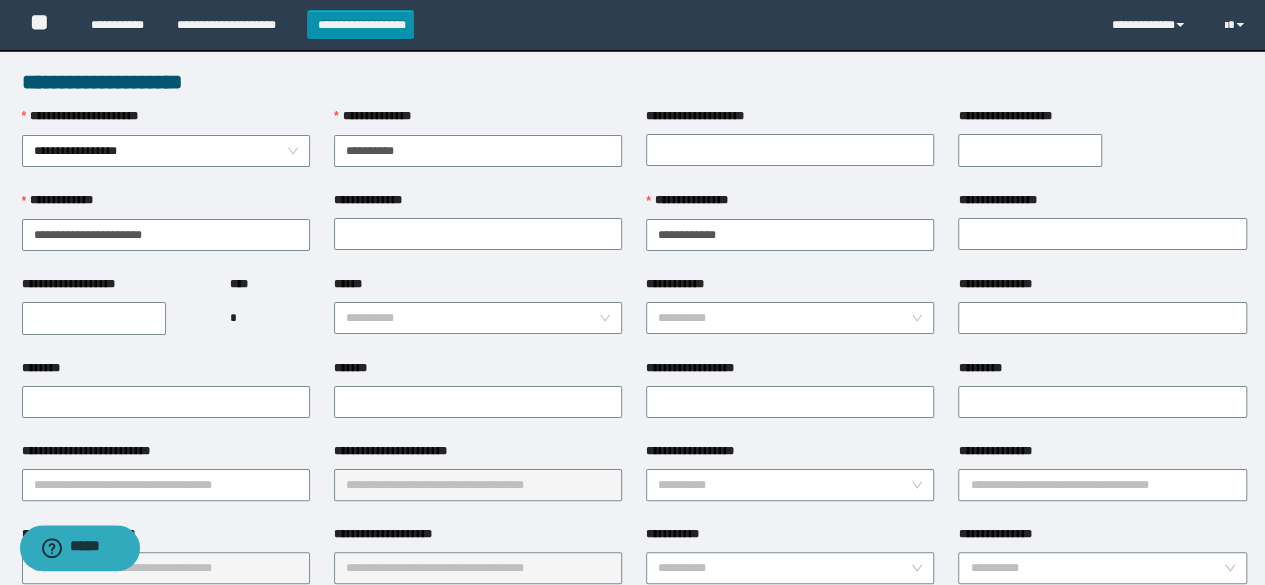 click on "**********" at bounding box center [94, 318] 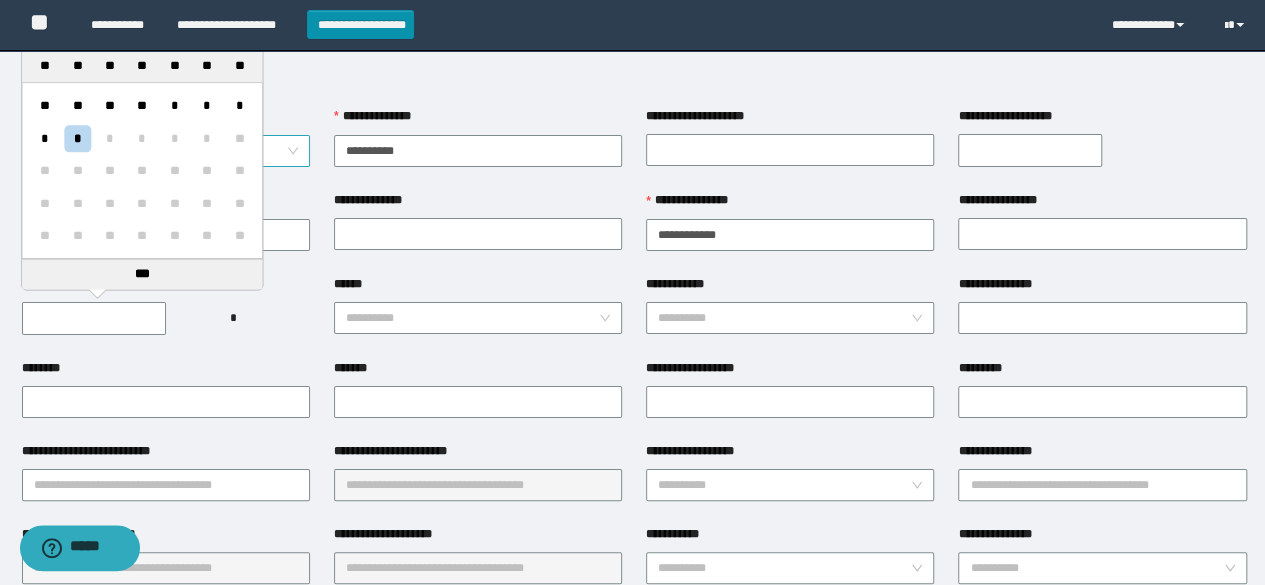 click on "*" at bounding box center (77, 138) 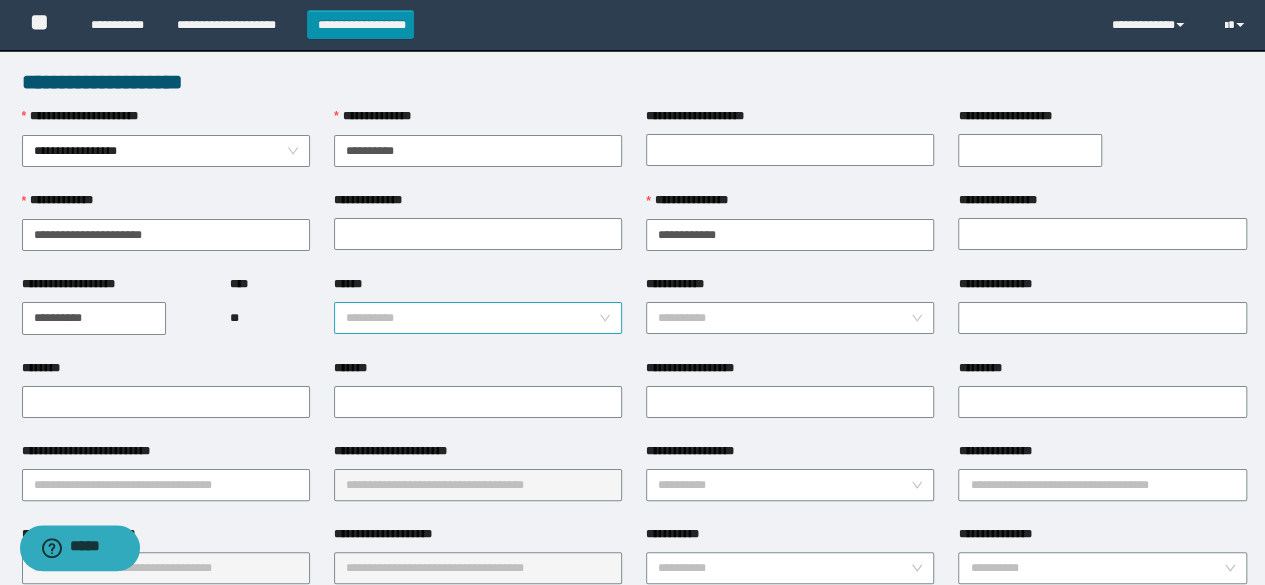 type on "**********" 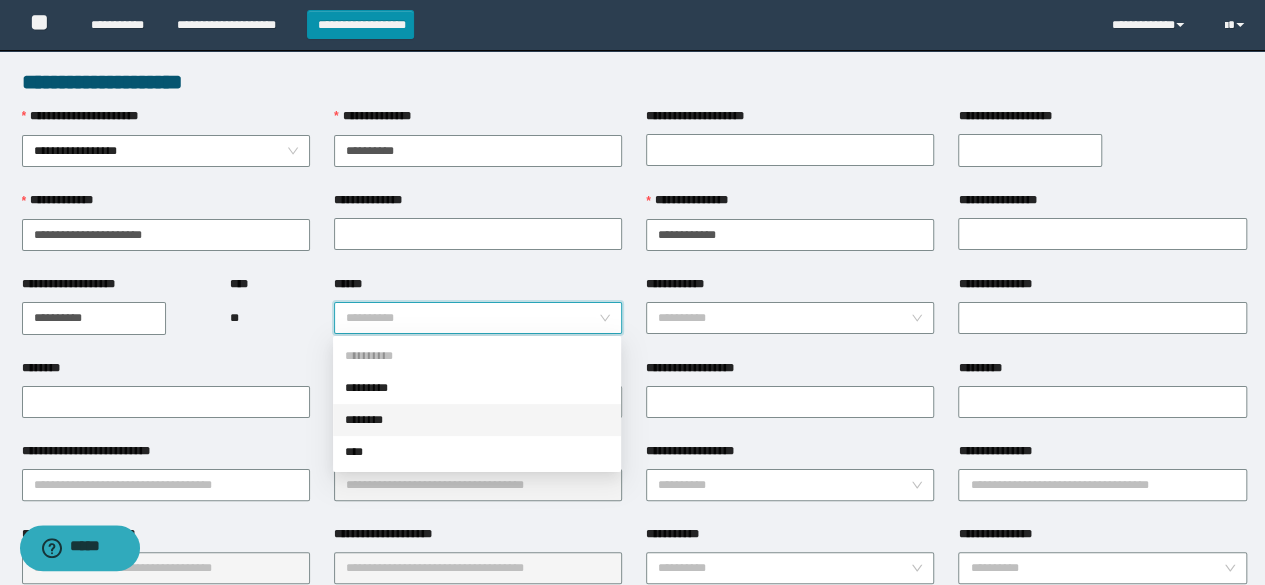 click on "********" at bounding box center [477, 420] 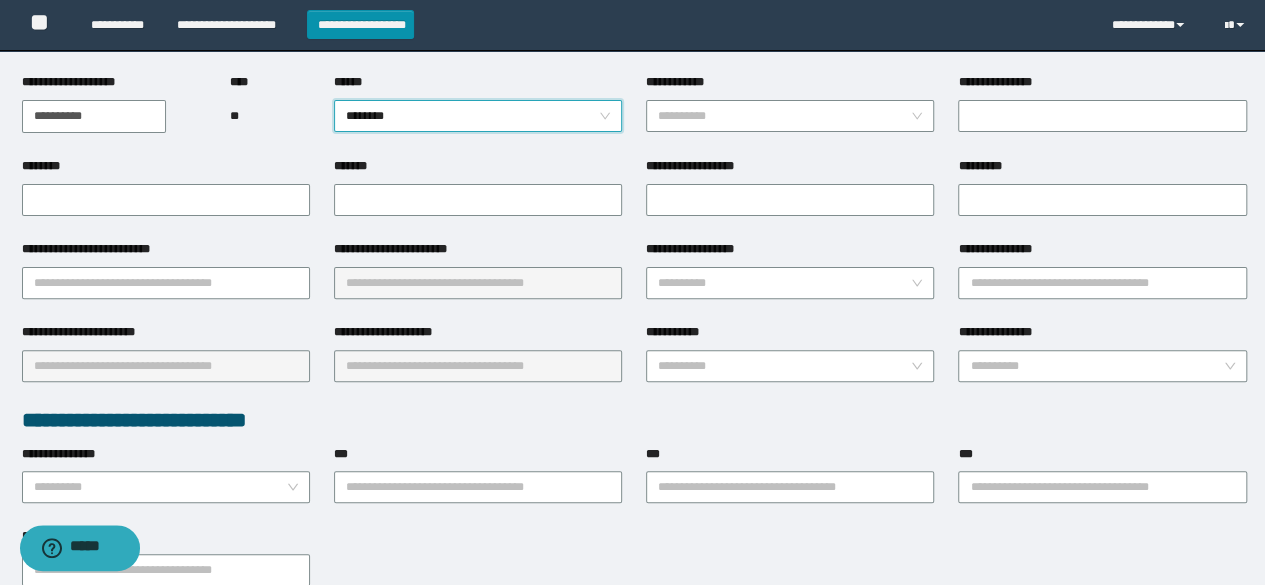 scroll, scrollTop: 300, scrollLeft: 0, axis: vertical 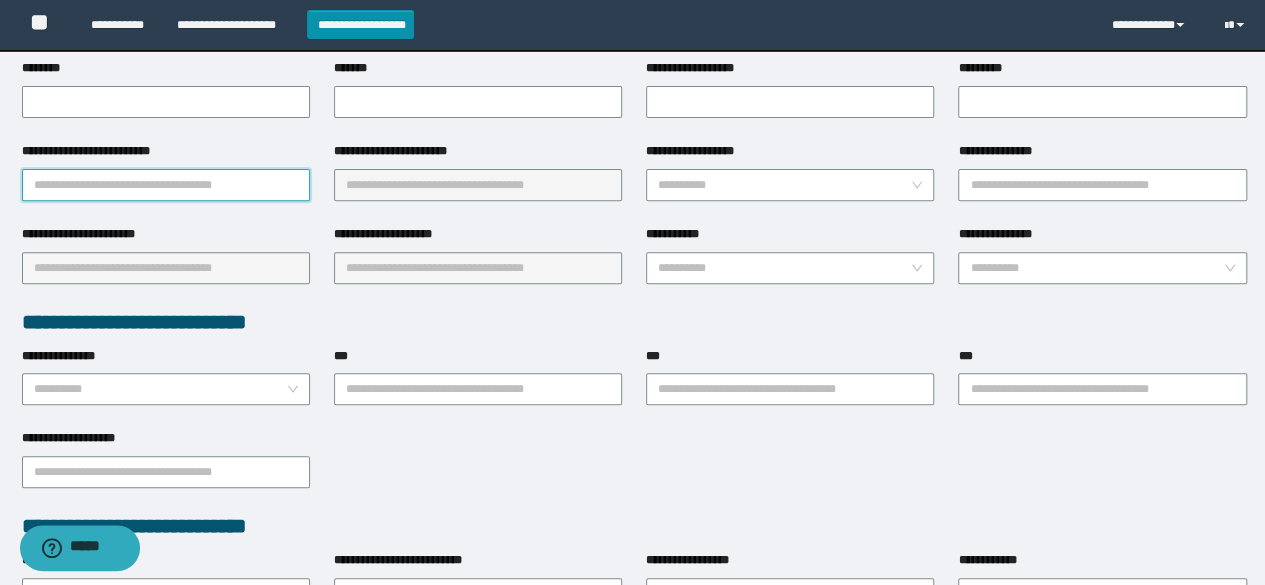 click on "**********" at bounding box center [166, 185] 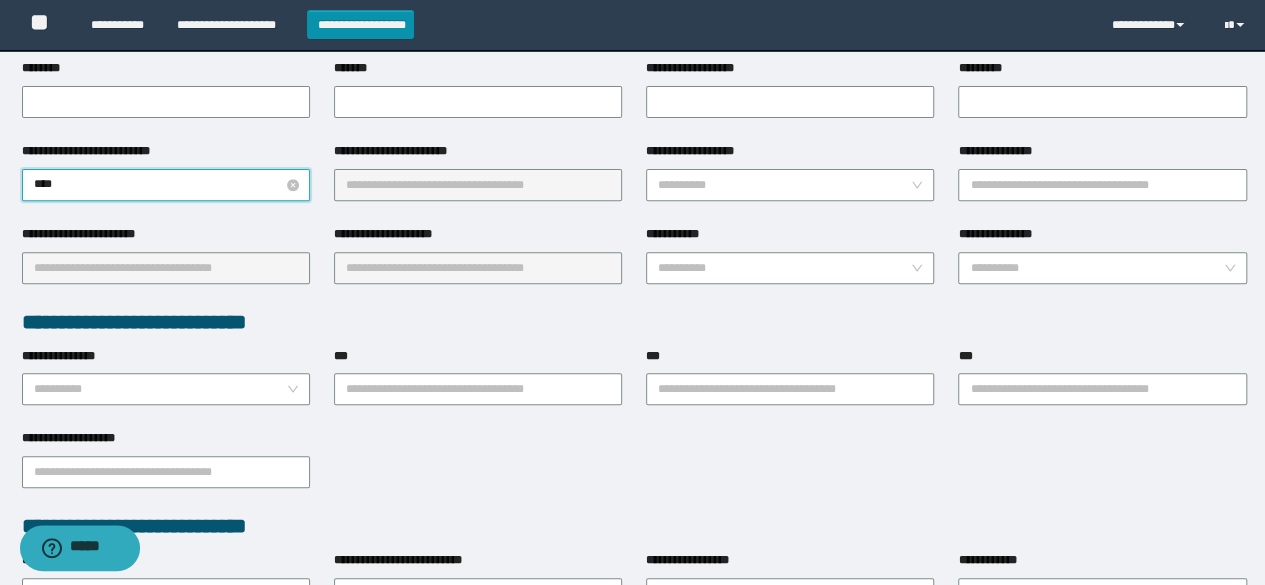 type on "*****" 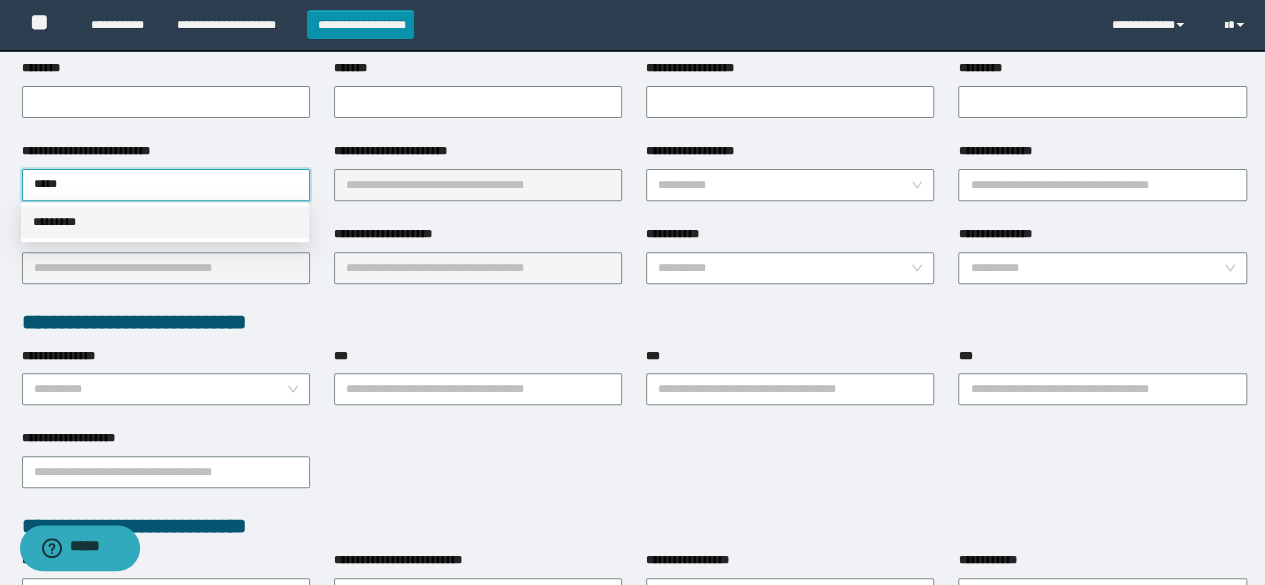 click on "*********" at bounding box center [165, 222] 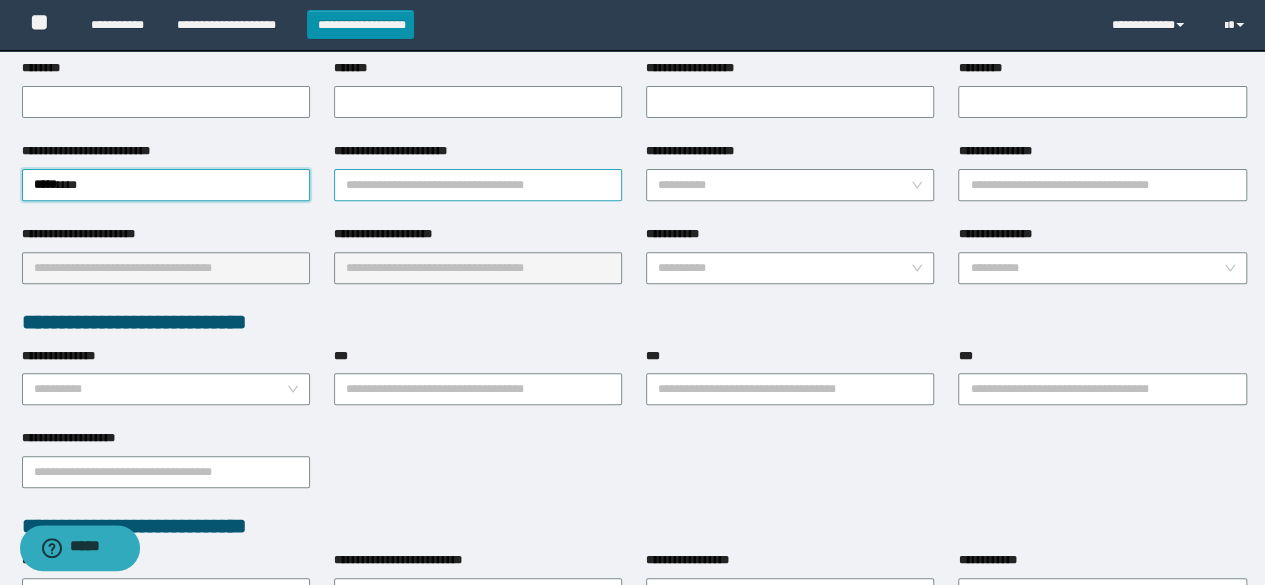 click on "**********" at bounding box center [478, 185] 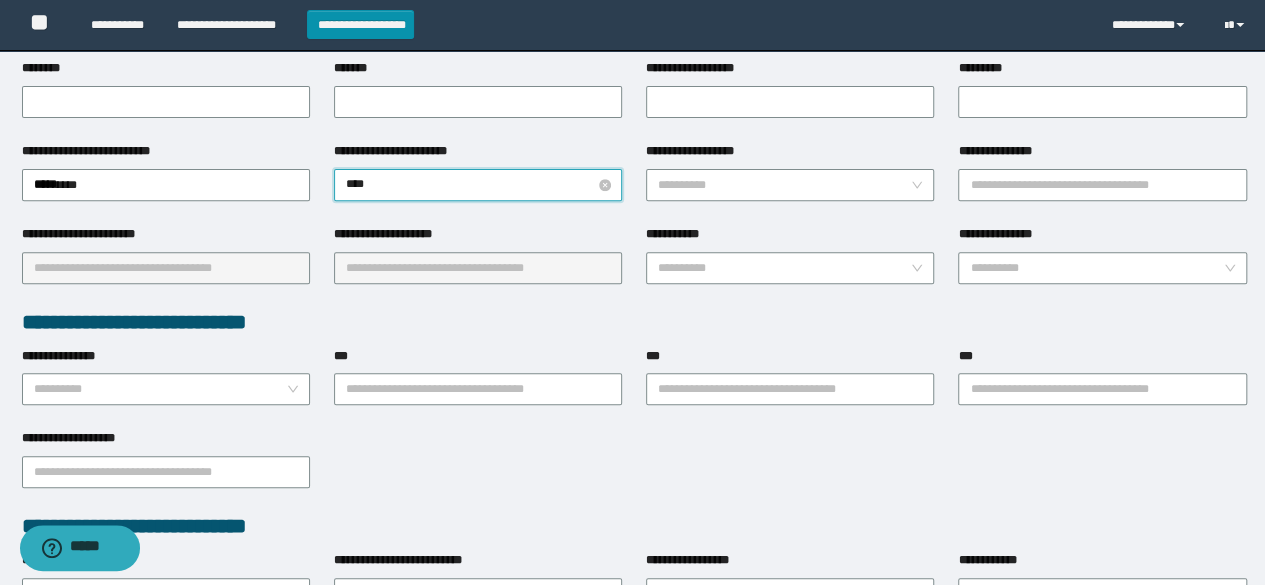 type on "*****" 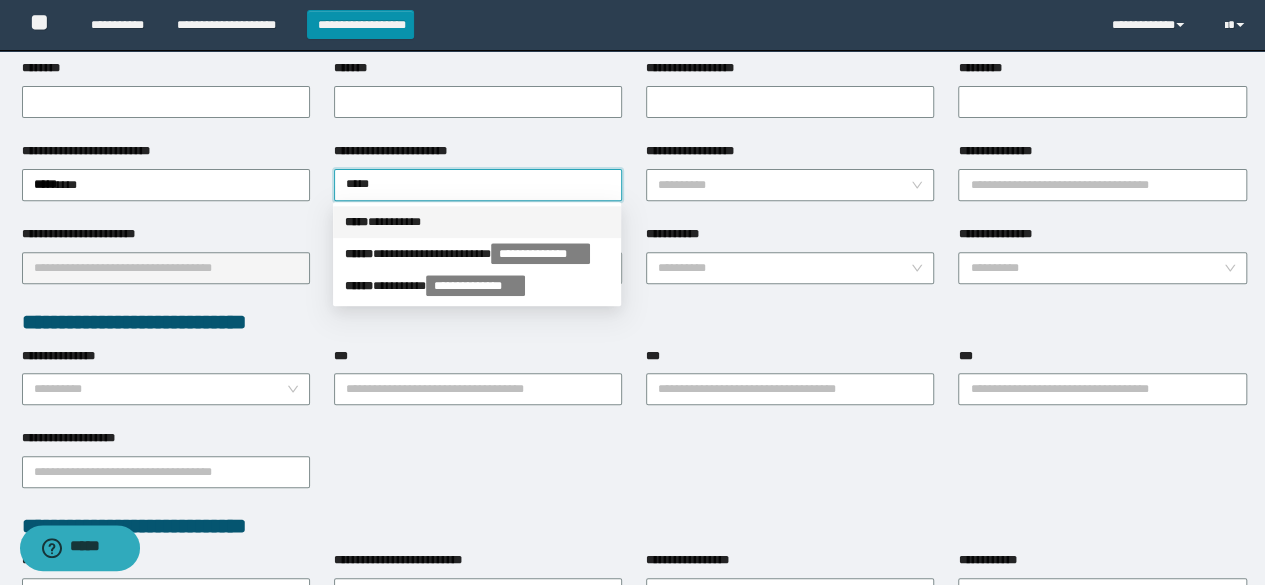 click on "***** * ********" at bounding box center [477, 222] 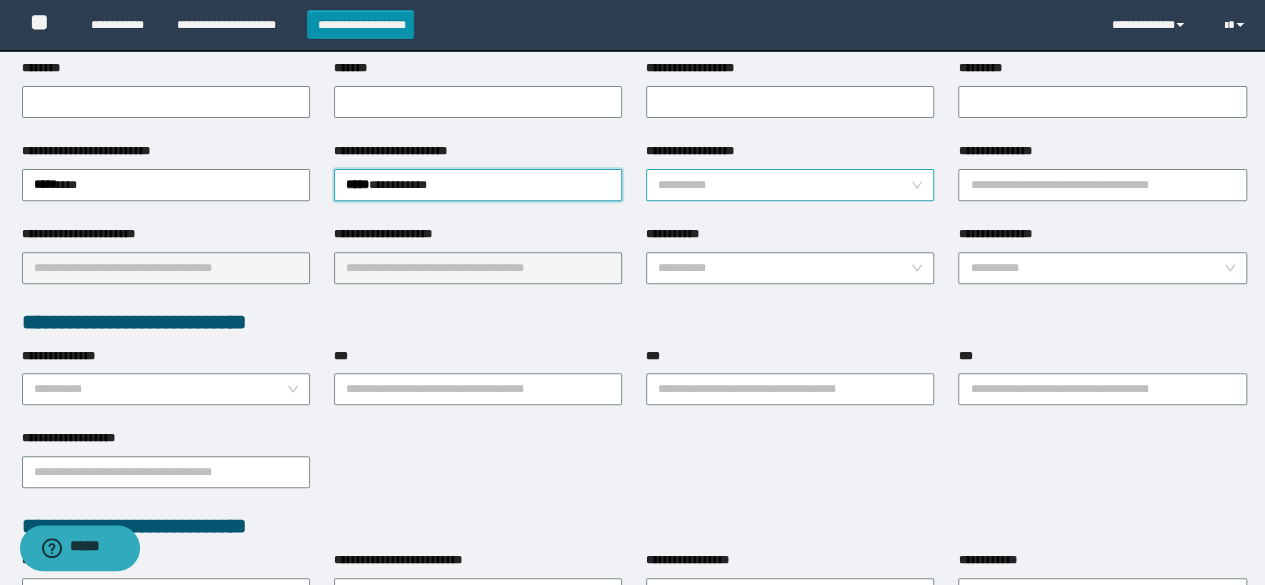 click on "**********" at bounding box center [784, 185] 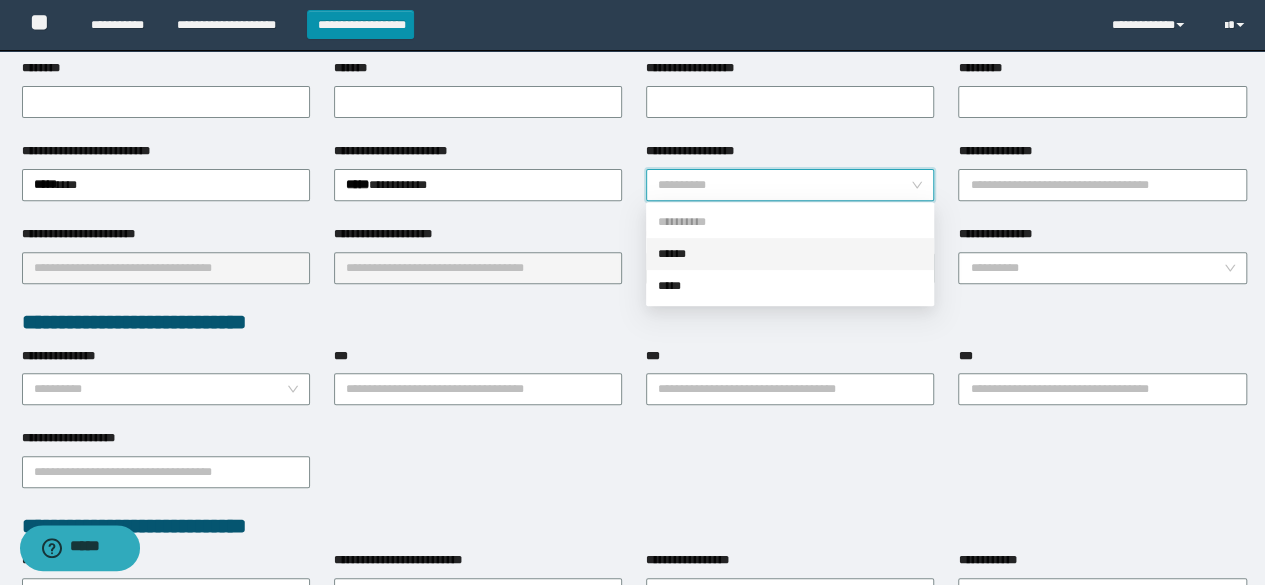 drag, startPoint x: 750, startPoint y: 245, endPoint x: 859, endPoint y: 231, distance: 109.89541 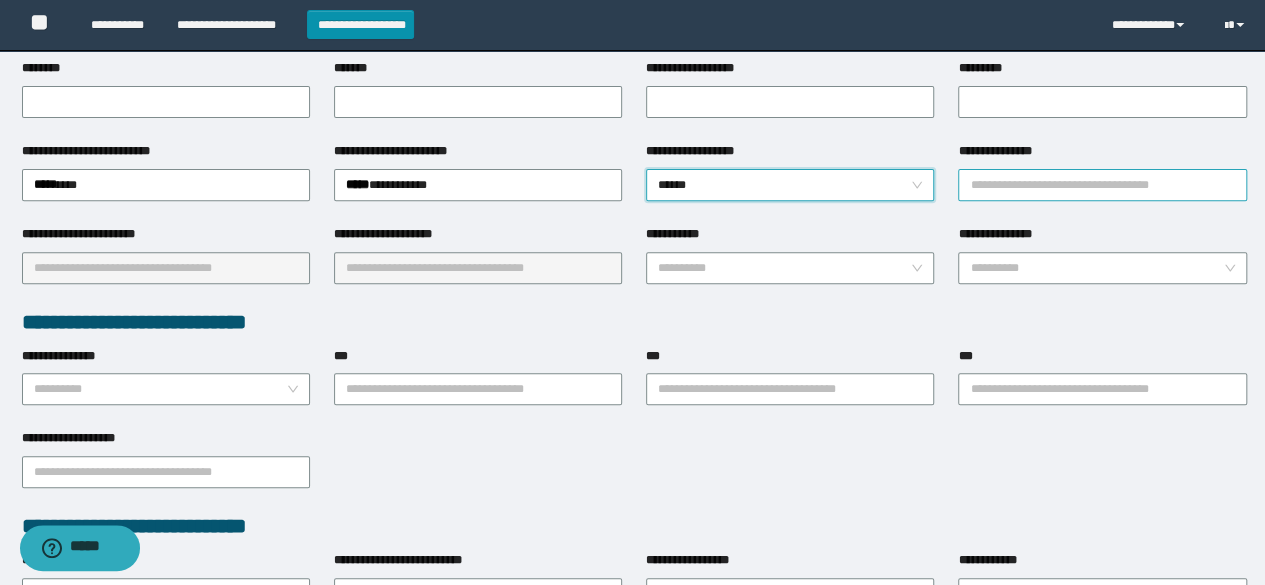 click on "**********" at bounding box center [1102, 185] 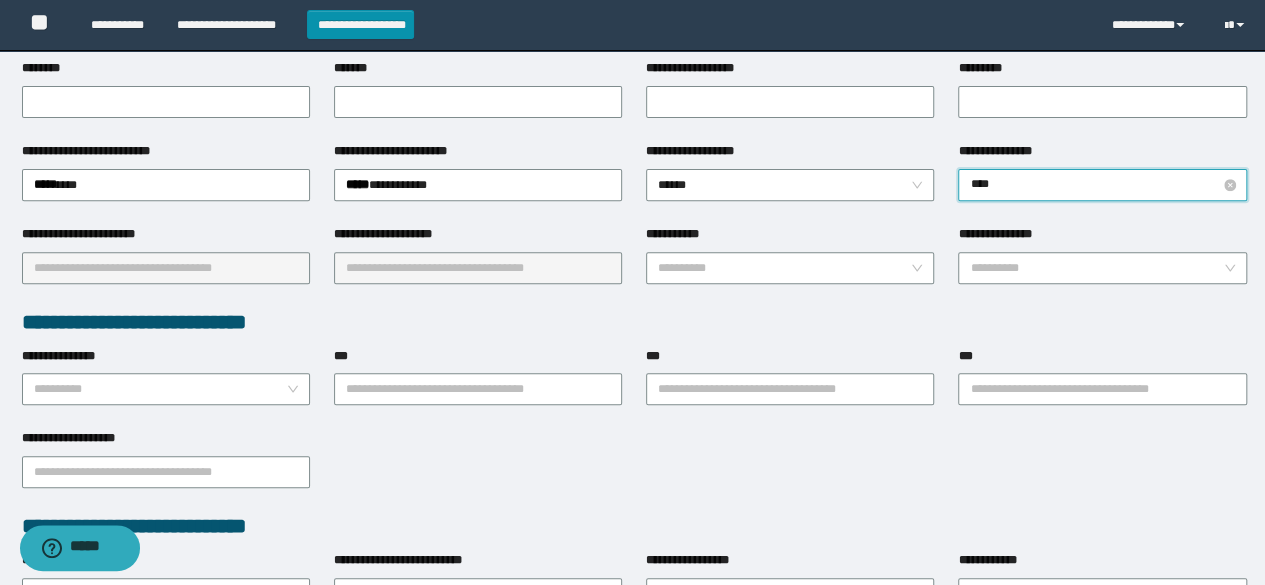 type on "*****" 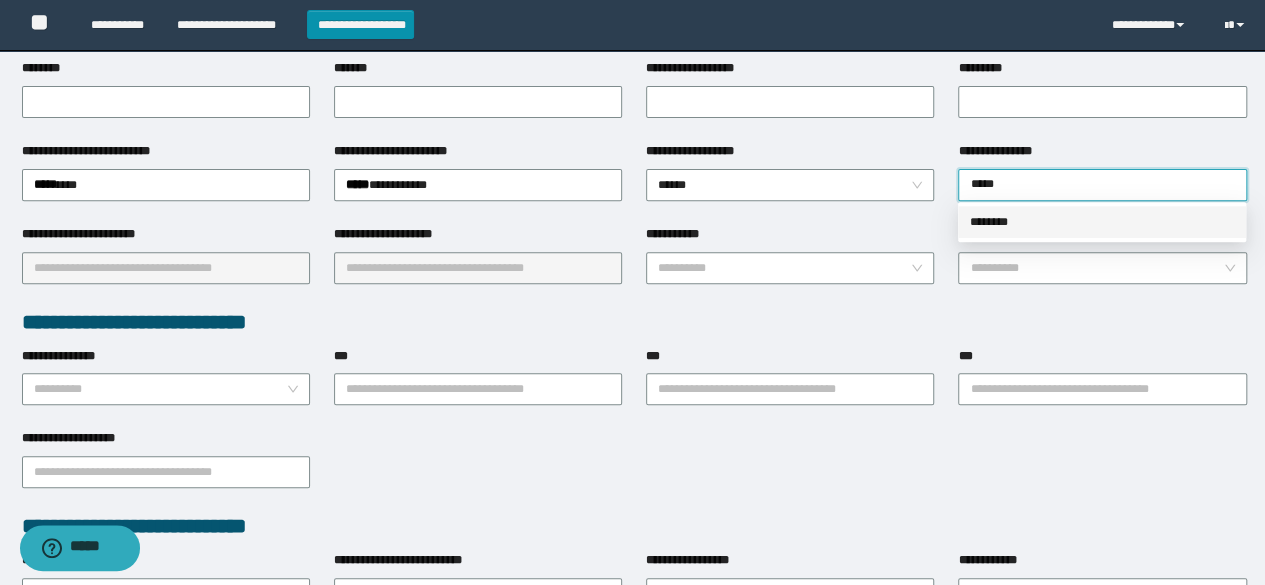 click on "********" at bounding box center (1102, 222) 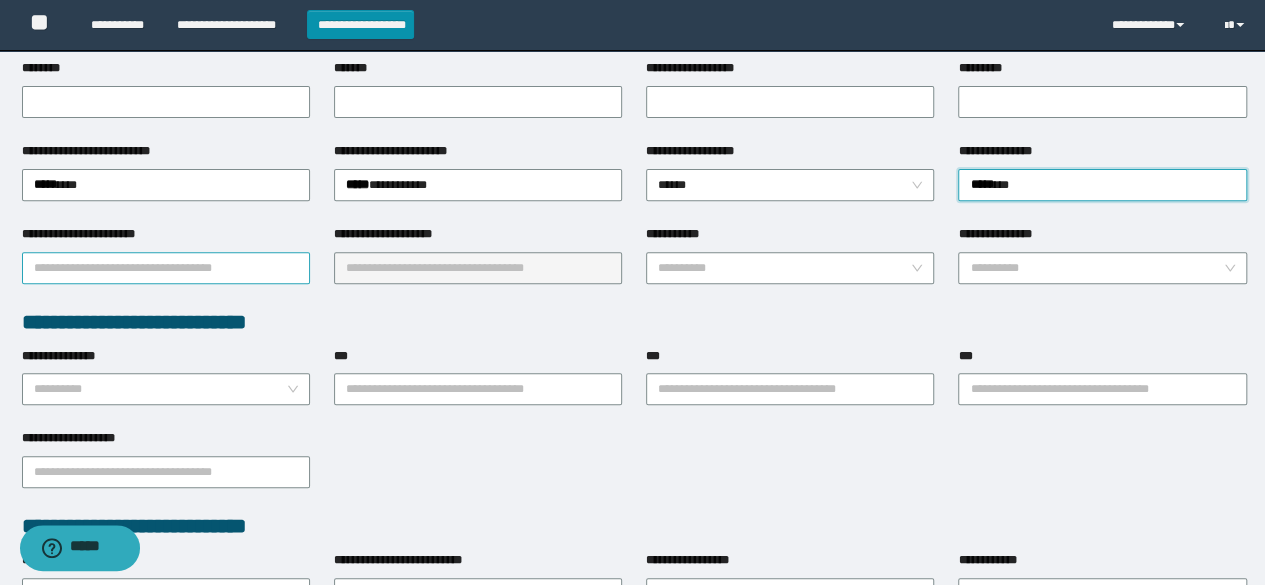click on "**********" at bounding box center [166, 268] 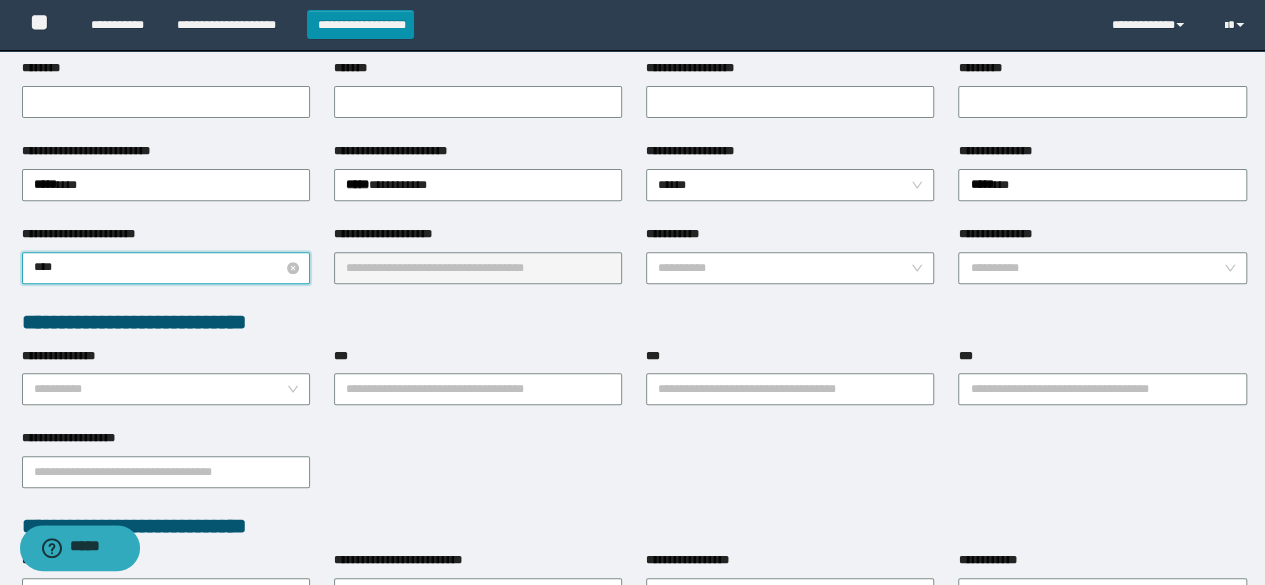 type on "*****" 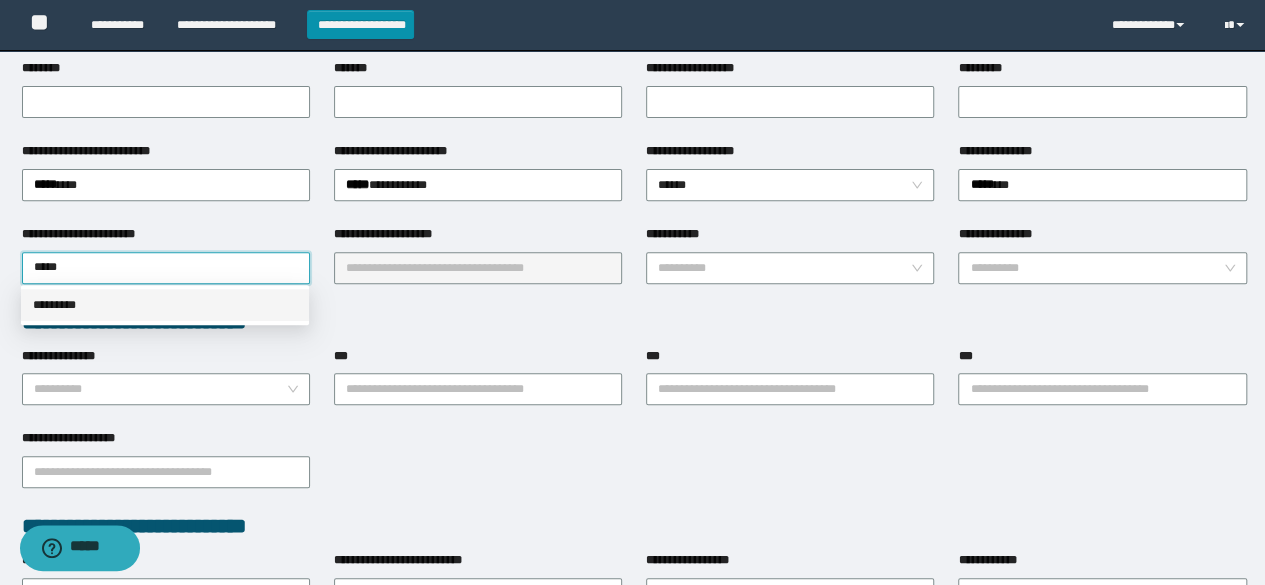 drag, startPoint x: 163, startPoint y: 298, endPoint x: 202, endPoint y: 312, distance: 41.4367 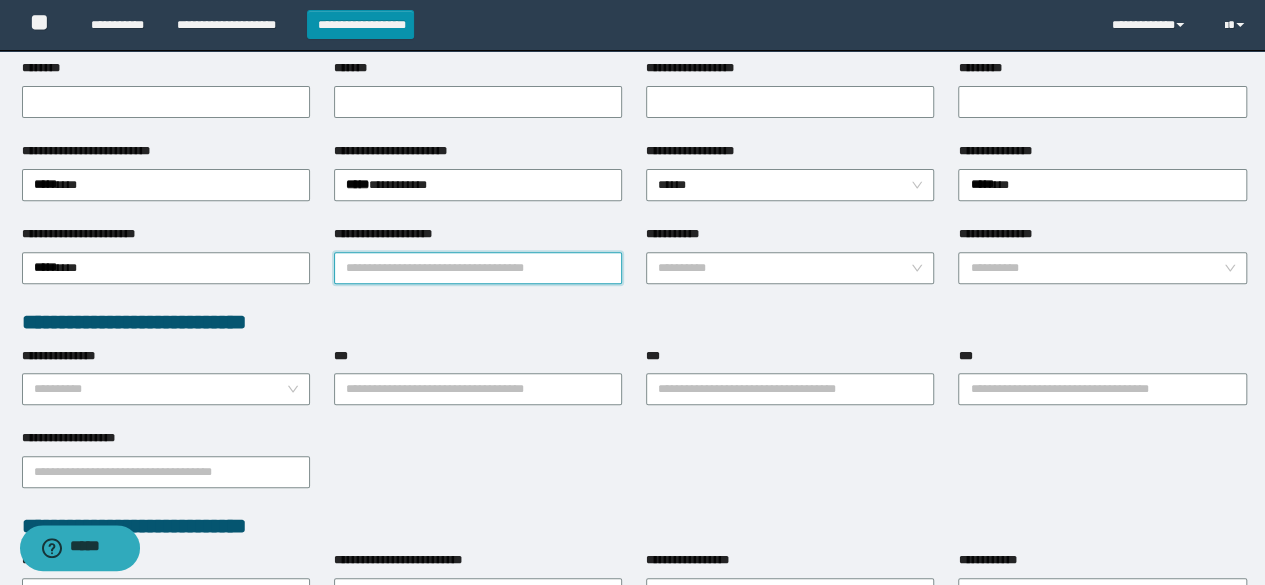 click on "**********" at bounding box center (478, 268) 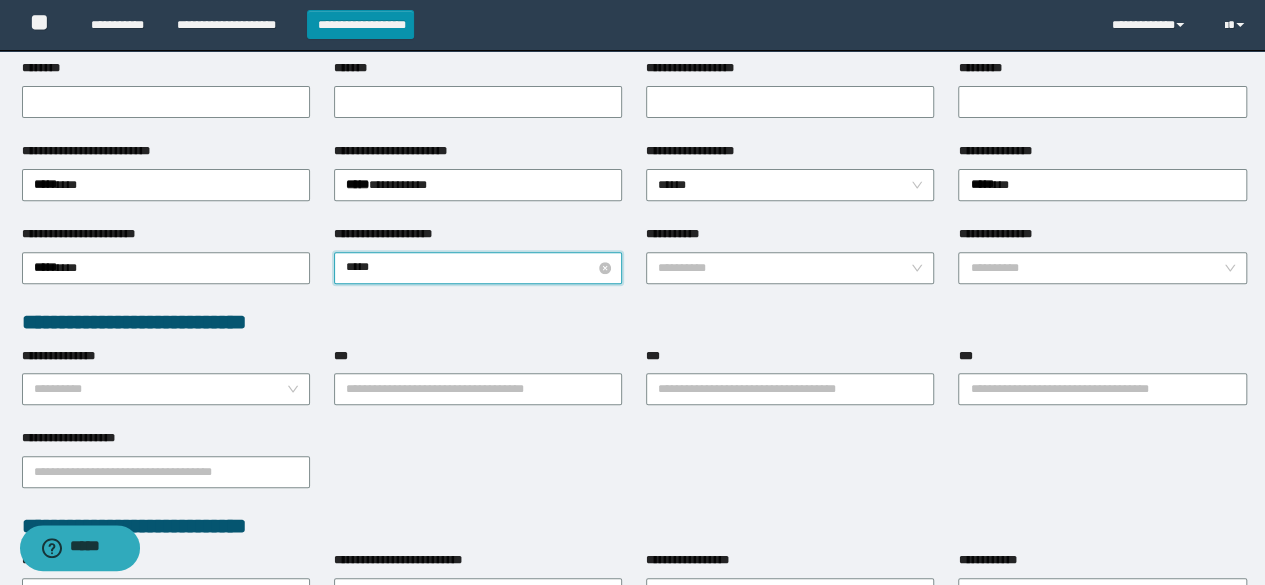 type on "******" 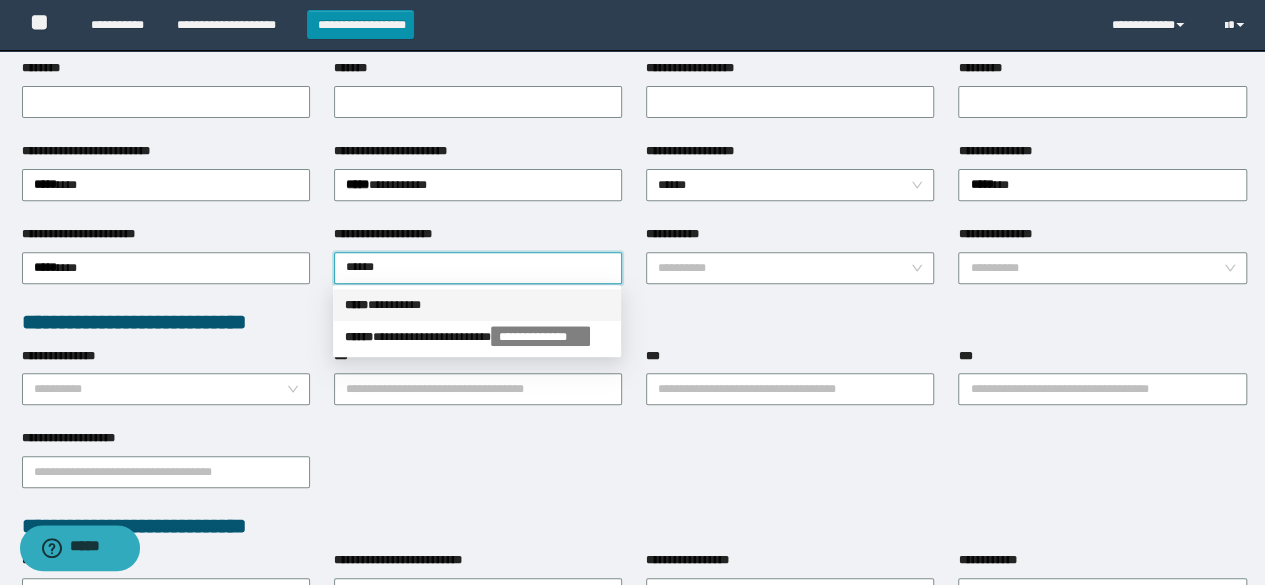 click on "***** * ********" at bounding box center [477, 305] 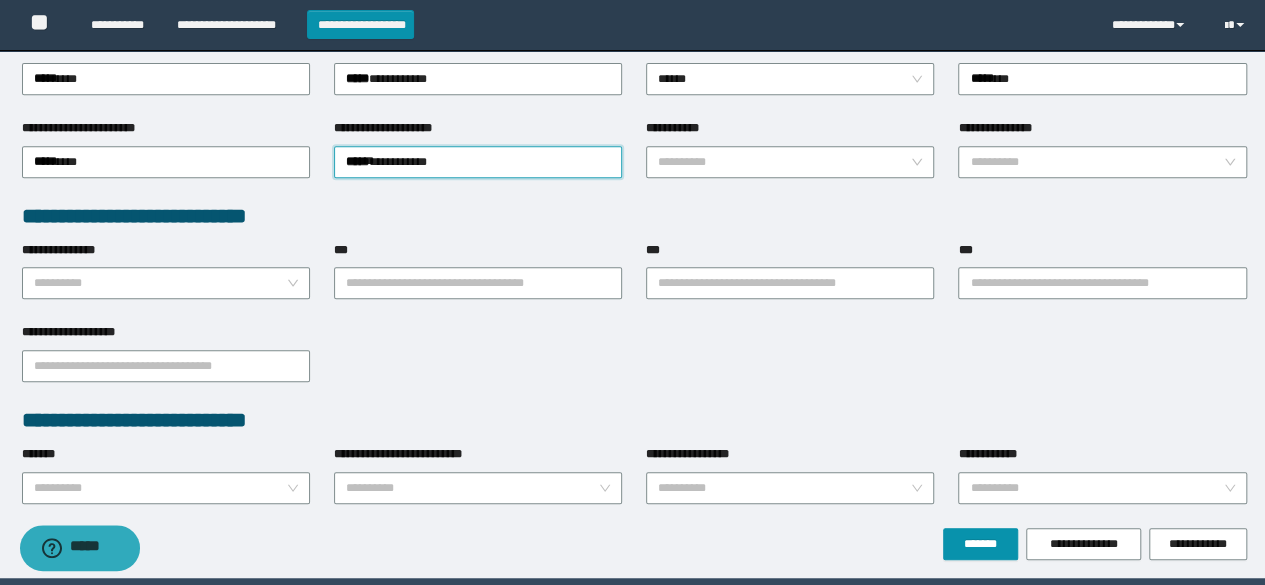 scroll, scrollTop: 474, scrollLeft: 0, axis: vertical 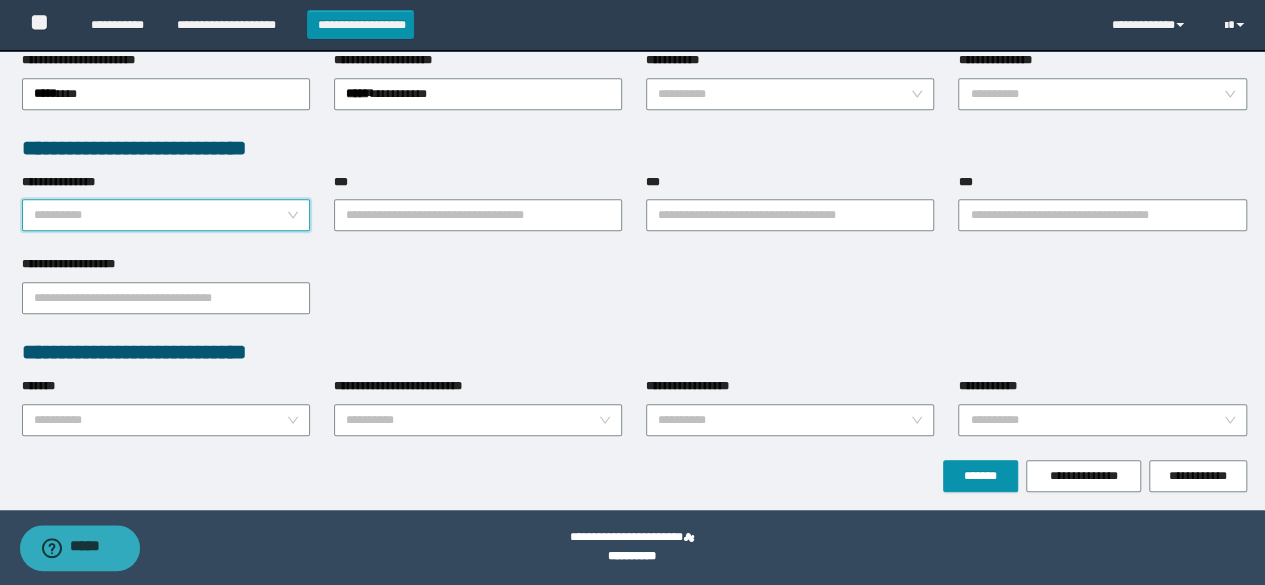 click on "**********" at bounding box center [160, 215] 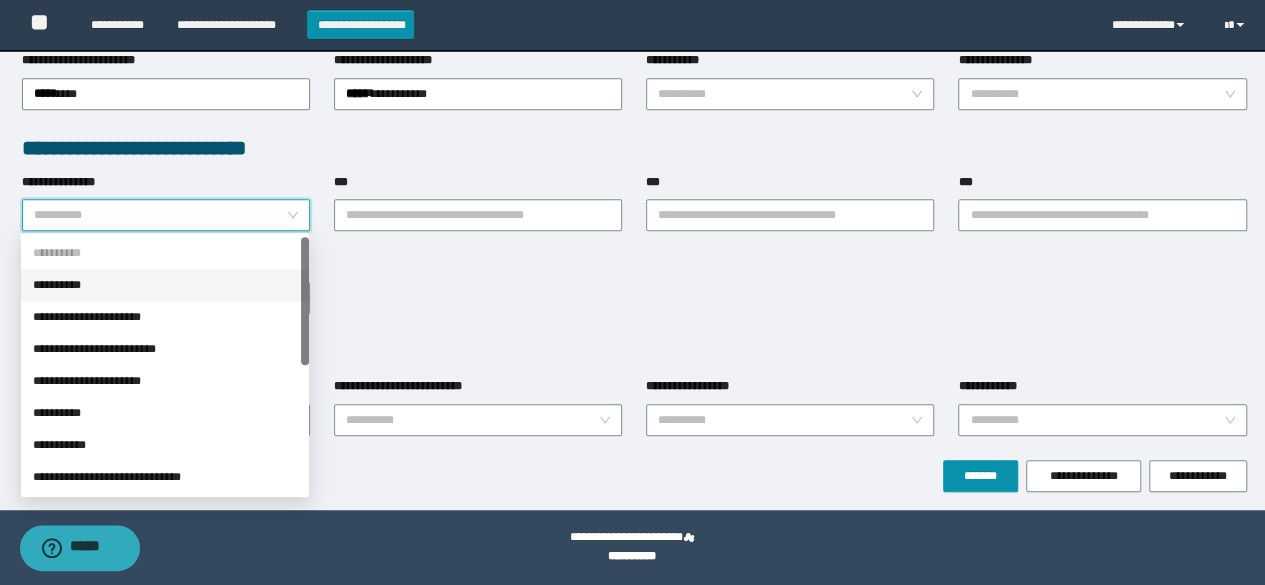 drag, startPoint x: 156, startPoint y: 277, endPoint x: 390, endPoint y: 279, distance: 234.00854 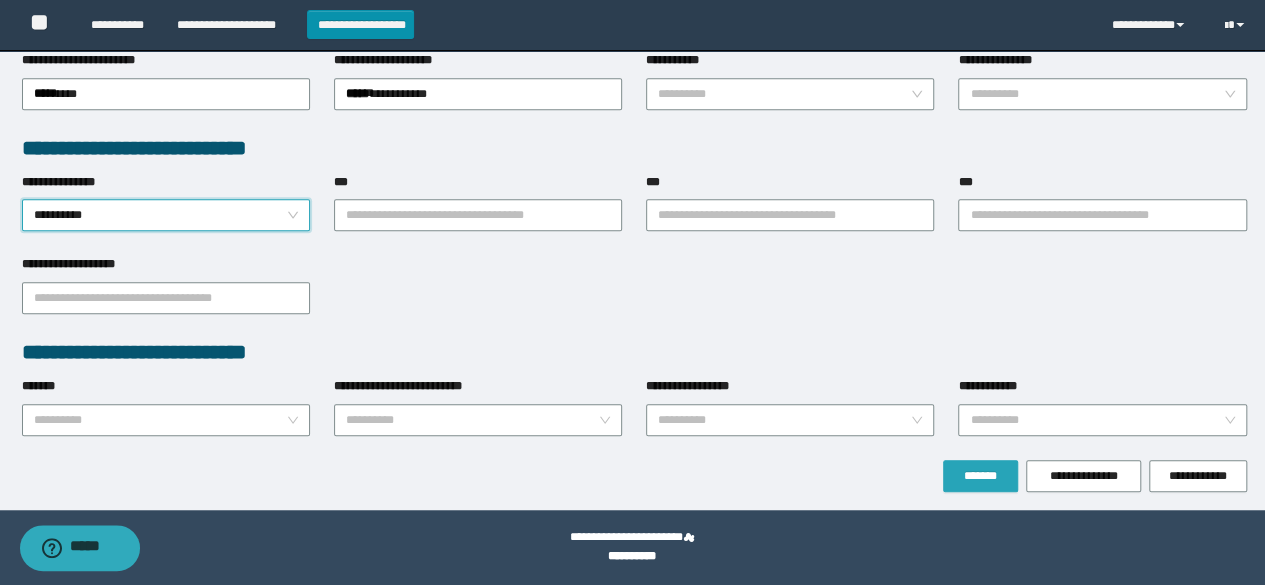 click on "*******" at bounding box center [980, 476] 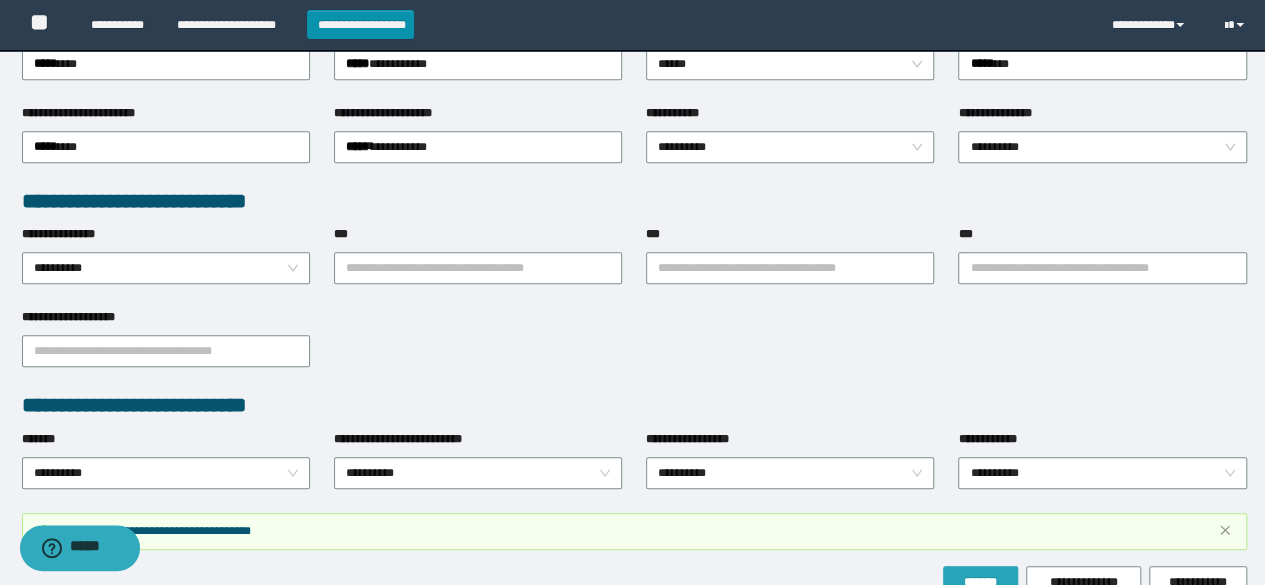 scroll, scrollTop: 526, scrollLeft: 0, axis: vertical 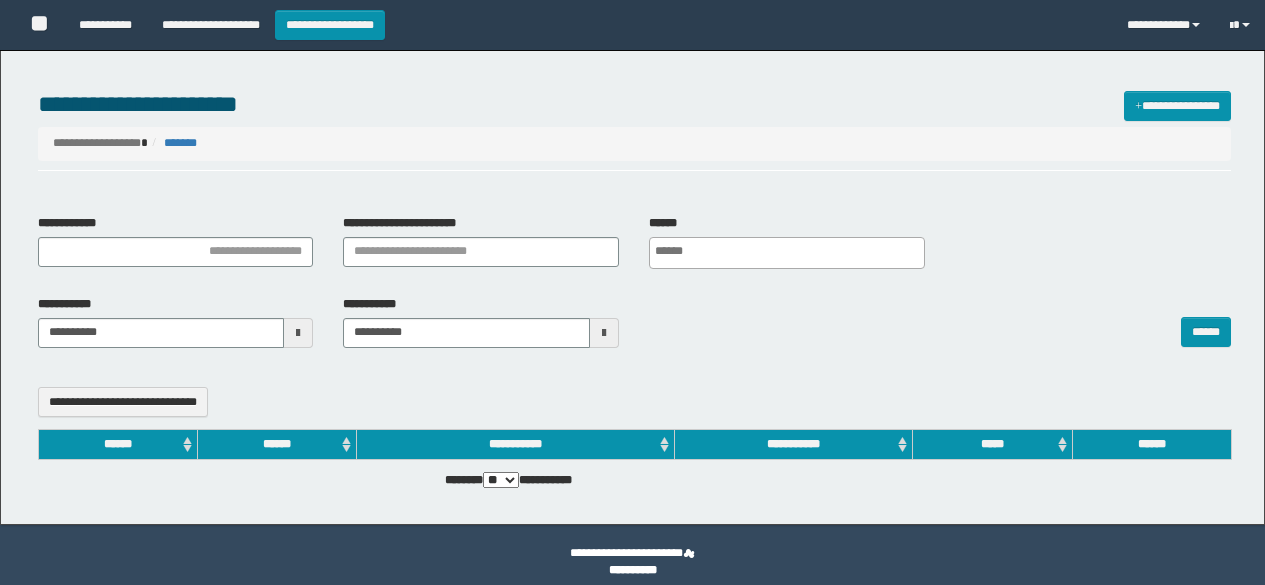select 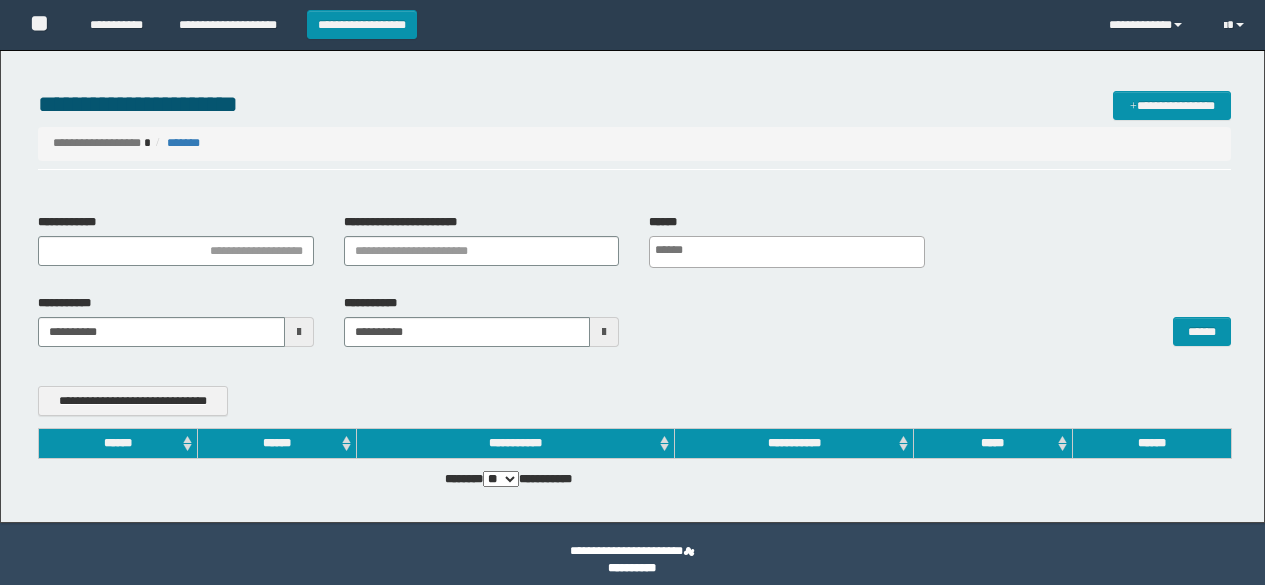 scroll, scrollTop: 0, scrollLeft: 0, axis: both 